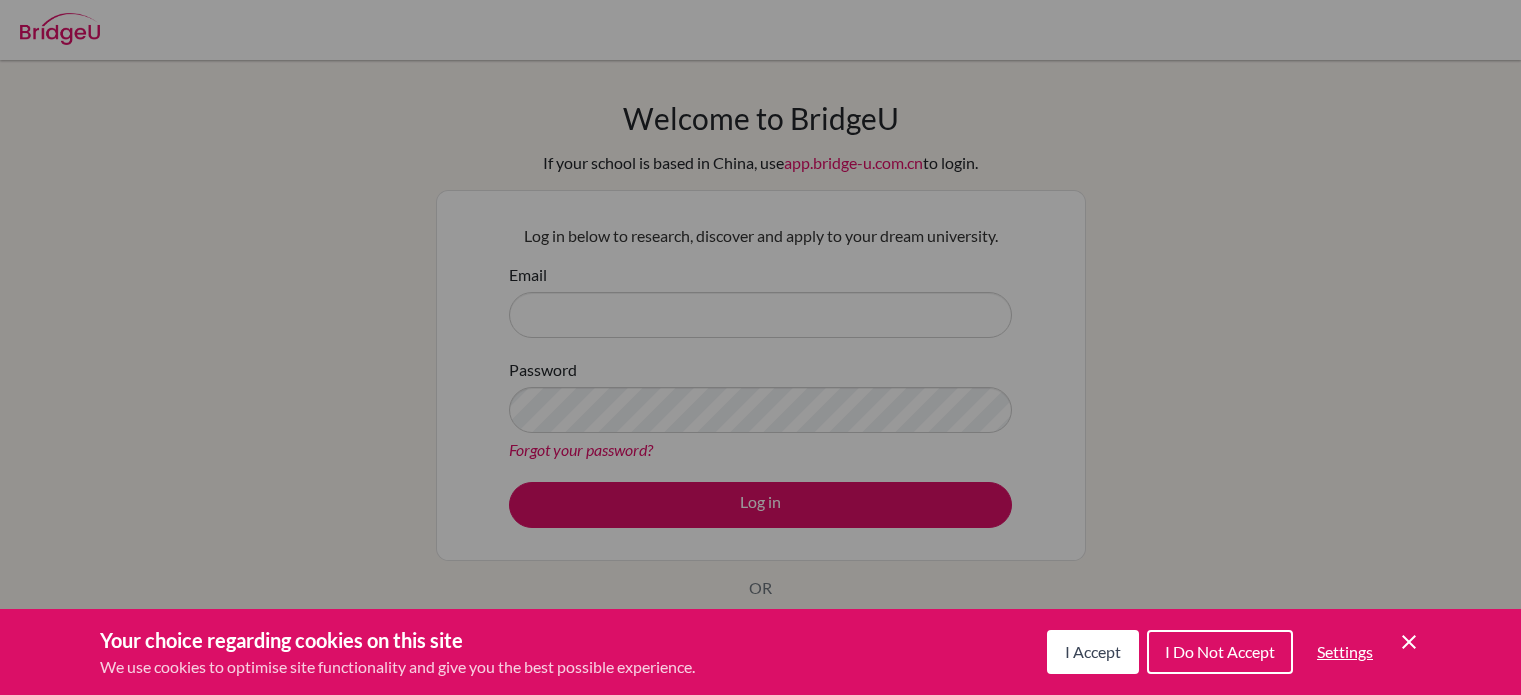 scroll, scrollTop: 0, scrollLeft: 0, axis: both 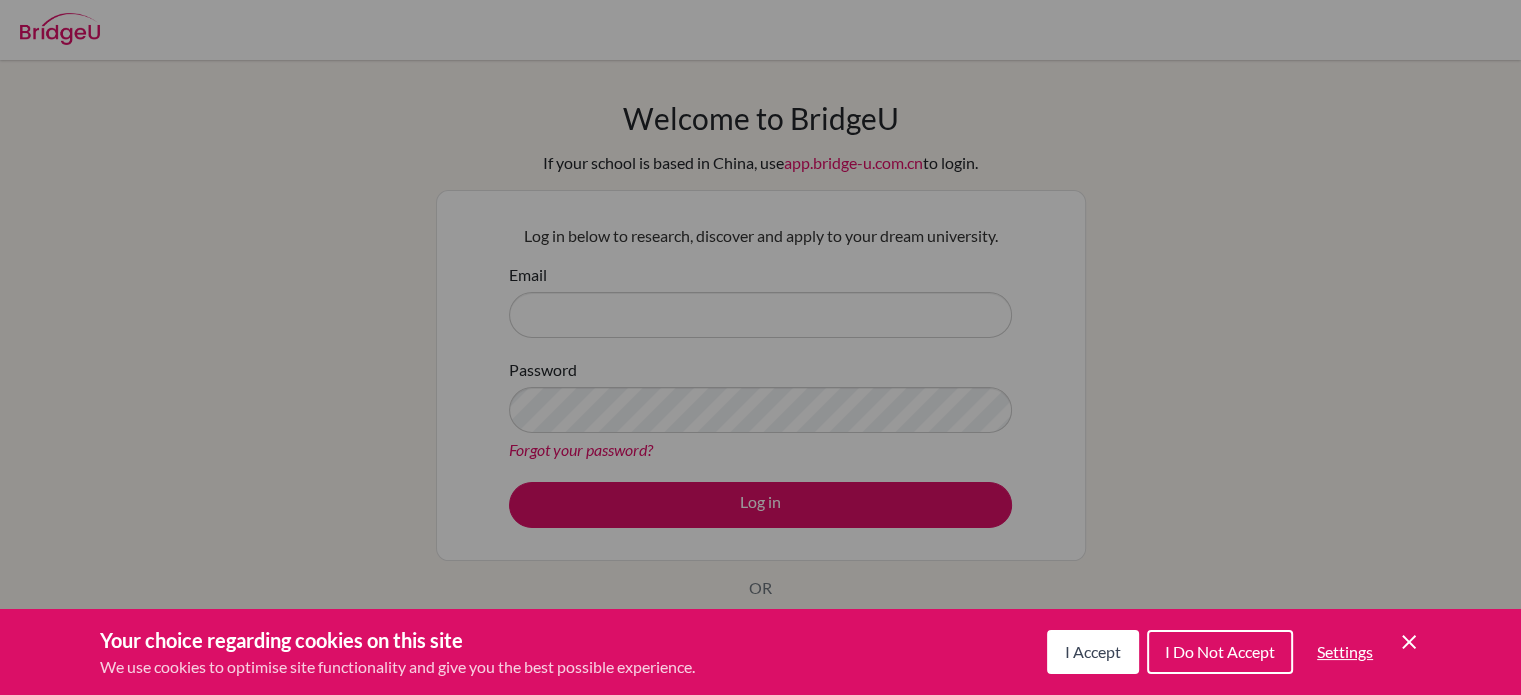 click on "I Accept" at bounding box center [1093, 652] 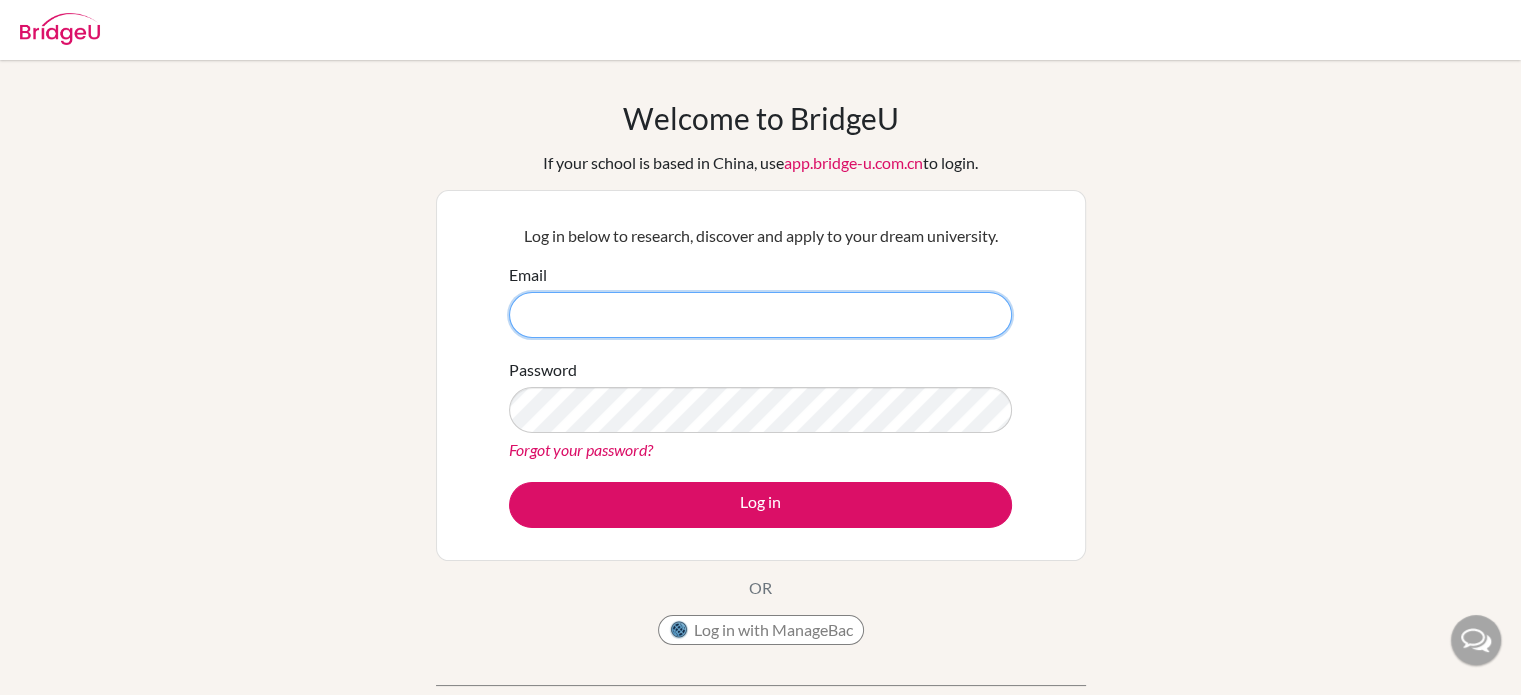 click on "Email" at bounding box center (760, 315) 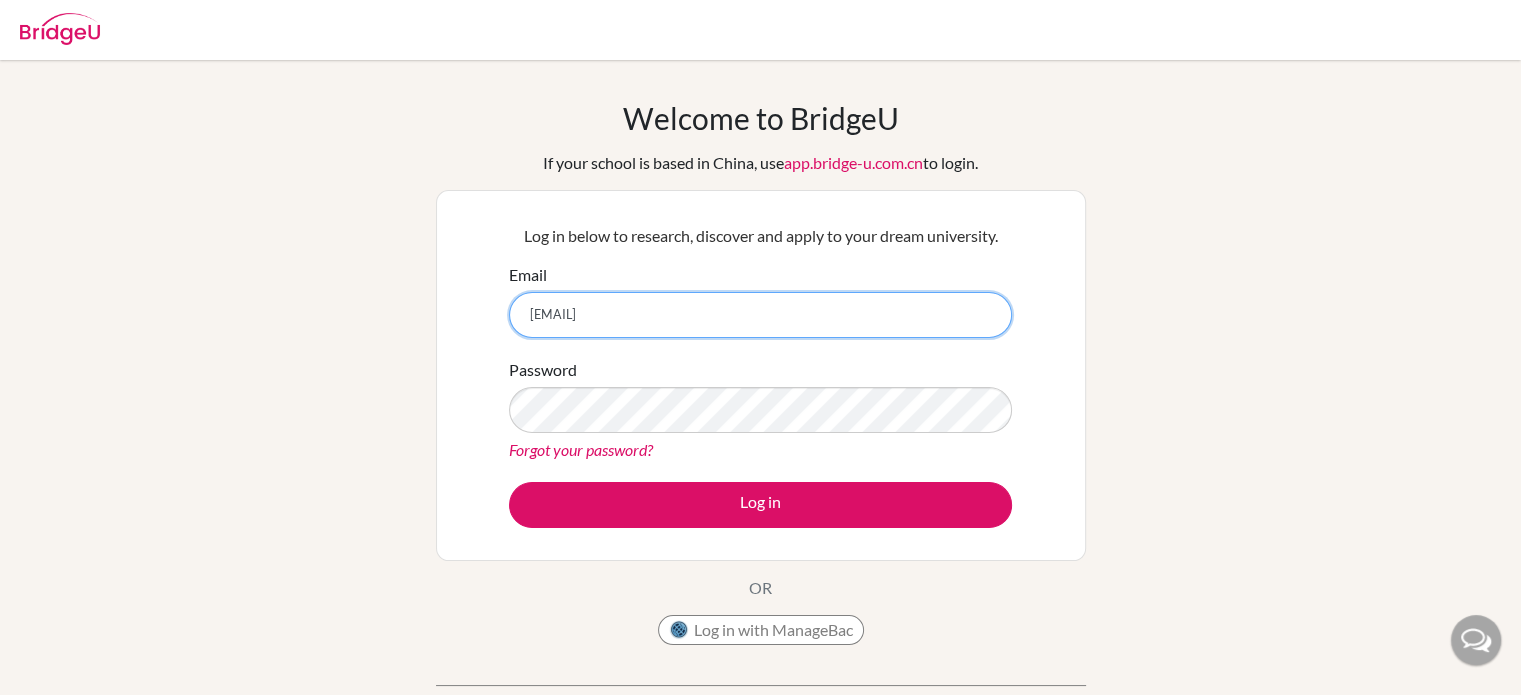 type on "Collegeadvisor@mdis.net" 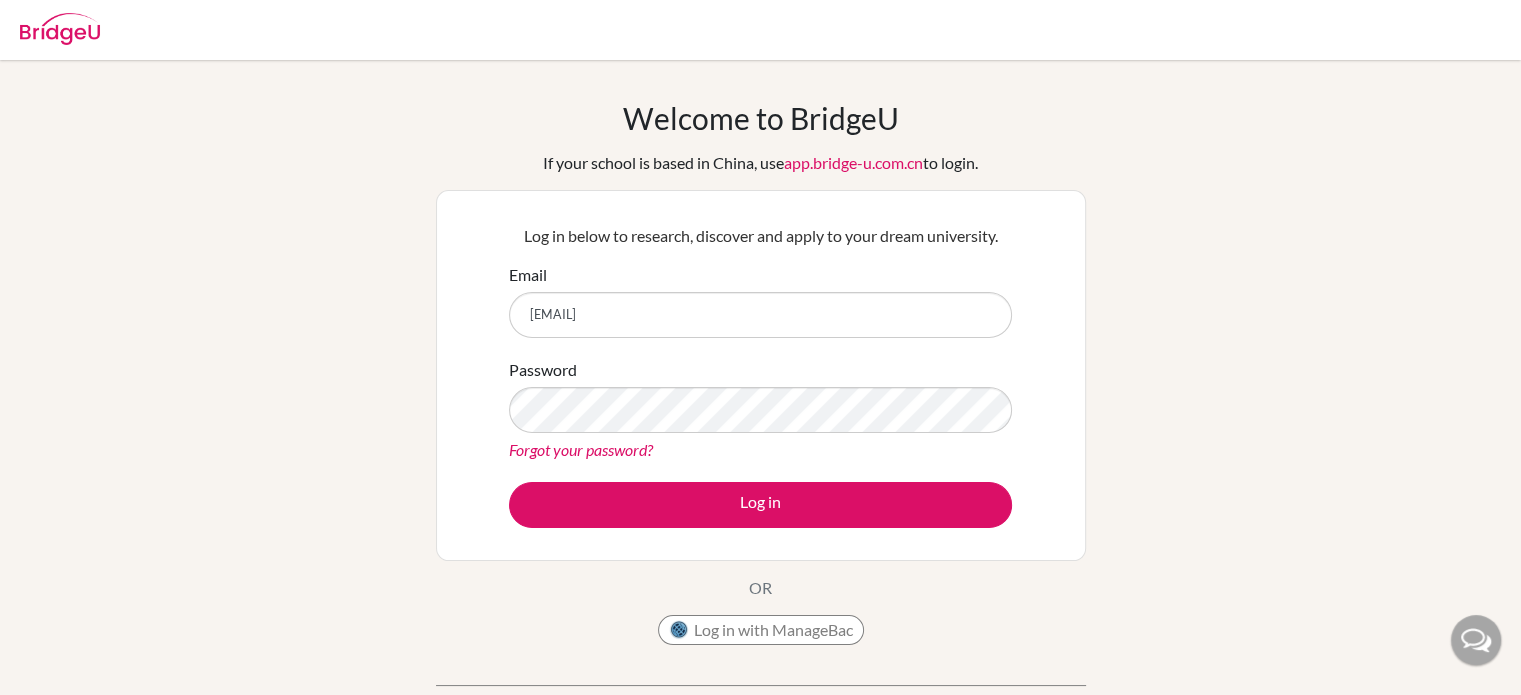 click on "Log in below to research, discover and apply to your dream university.
Email
Collegeadvisor@mdis.net
Password
Forgot your password?
Log in" at bounding box center [761, 375] 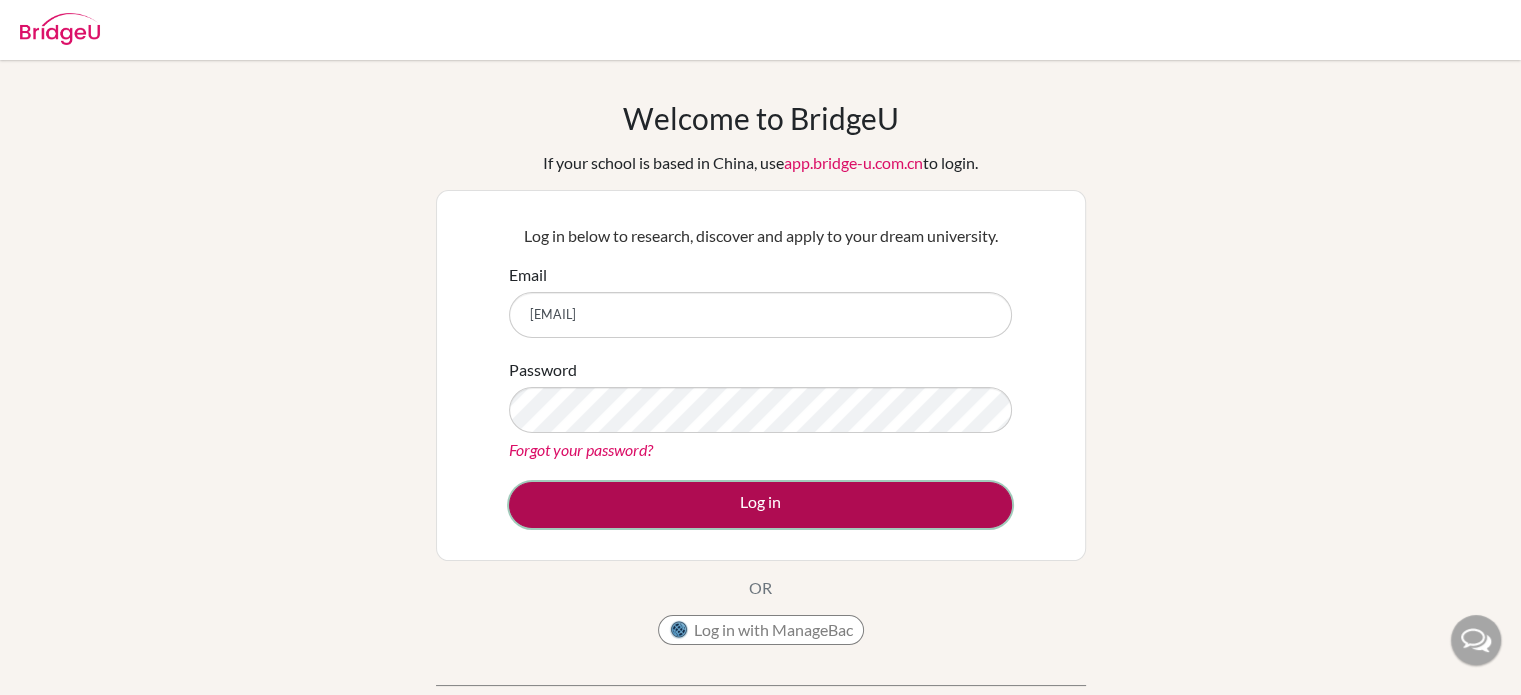 click on "Log in" at bounding box center (760, 505) 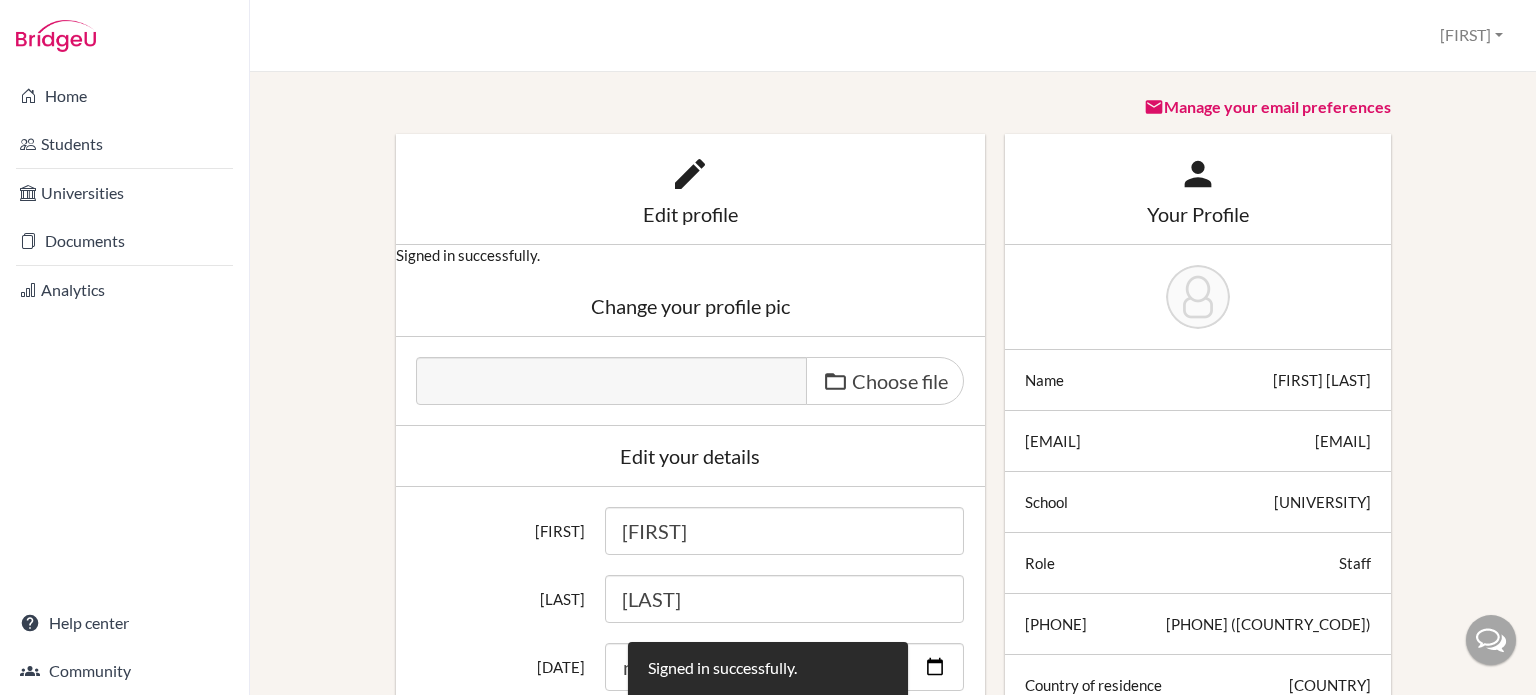 scroll, scrollTop: 0, scrollLeft: 0, axis: both 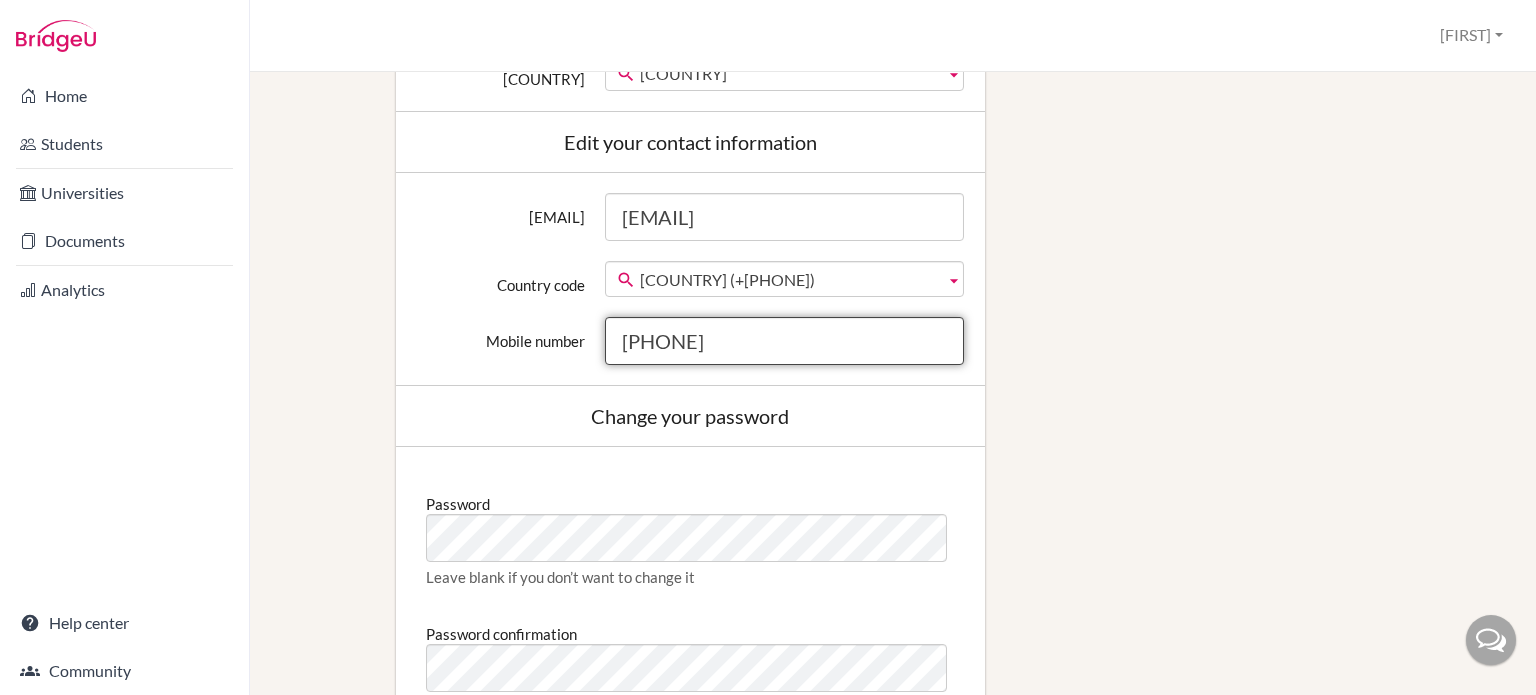 drag, startPoint x: 744, startPoint y: 341, endPoint x: 596, endPoint y: 355, distance: 148.66069 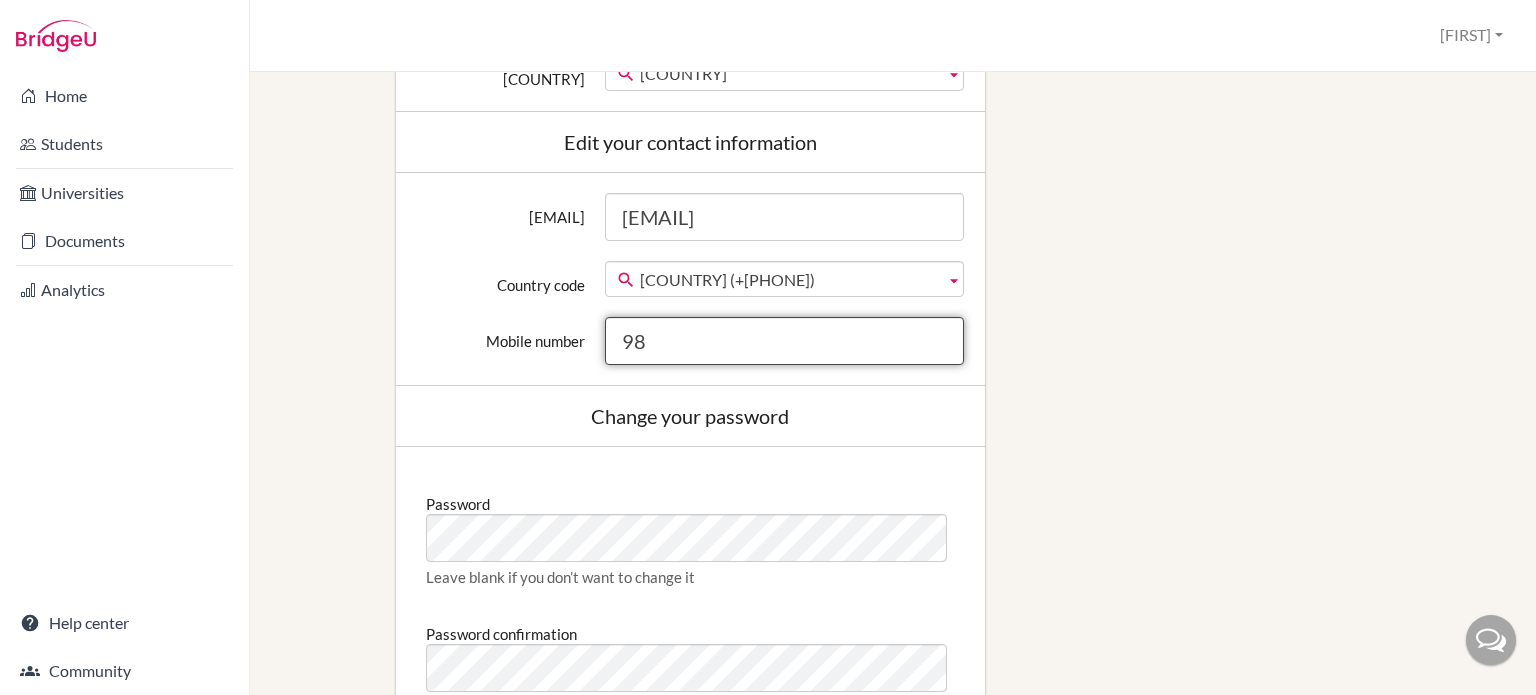 type on "[NUMBER]" 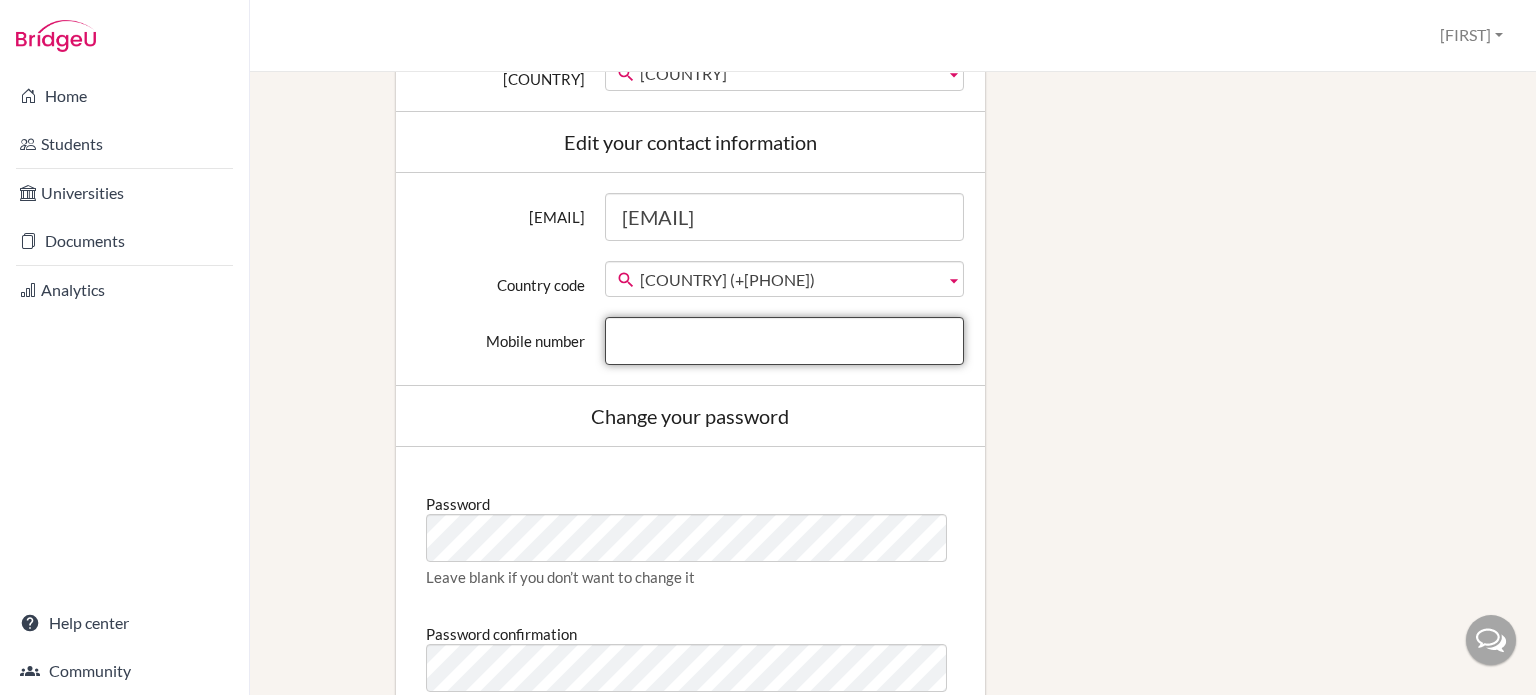 type 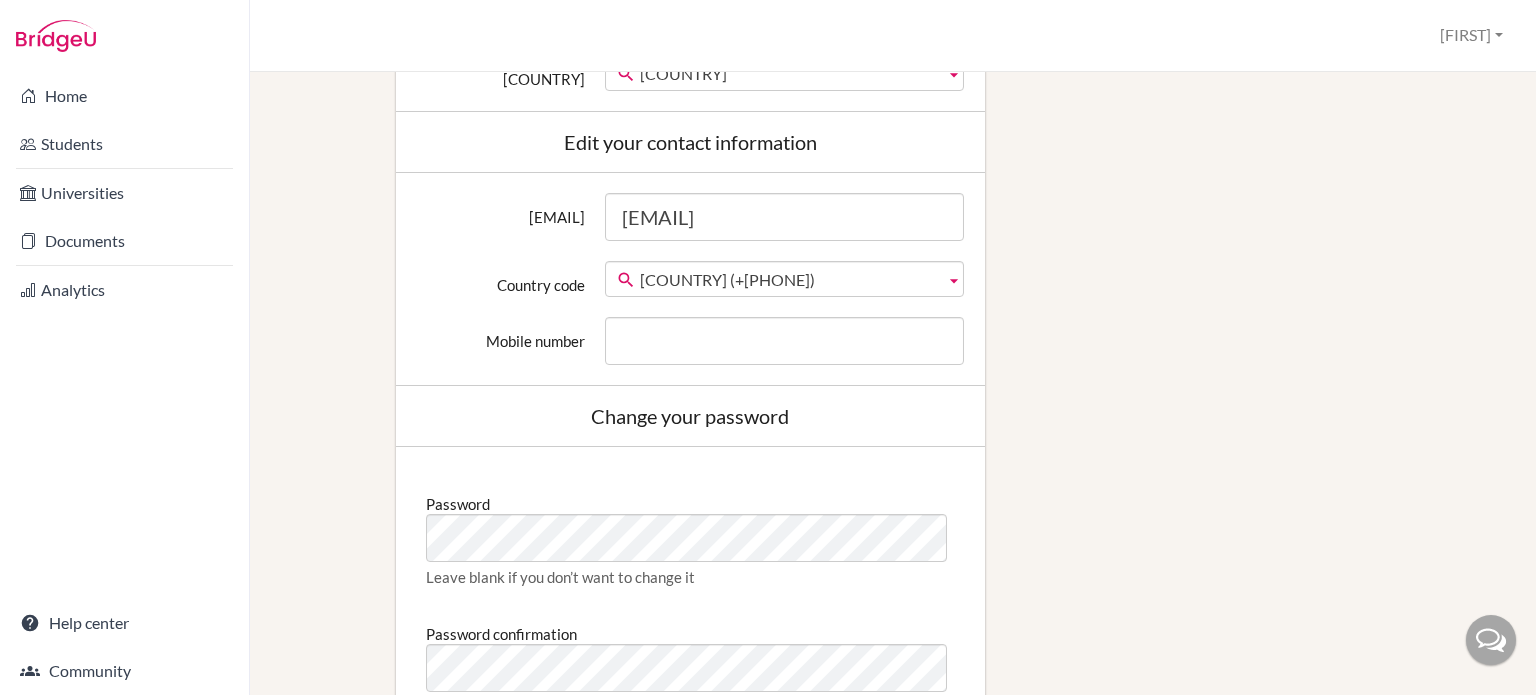 click on "Edit your details
First name
[FIRST]
Surname
[LAST]
Date of birth
Gender
Select your gender
Female
Male
Neither
Country
Afghanistan
Åland Islands
Albania
Algeria
American Samoa
Andorre
Angola
Anguilla
Antarctica
Antigua and Barbuda
Argentina
Armenia
Aruba
Australia
Austria
Azerbaijan
Bahamas
Bahrain
Bangladesh
Barbados
Belarus
Belgium
Belize
Benin
Bermuda
Bhutan
Bolivia
Bonaire, Sint Eustatius and Saba
Bosnia and Herzegovina
Botswana
Bouvet Island
Brazil
British Indian Ocean Territory
British Virgin Islands
Brunei
Bulgaria
Burkina Faso
Burundi
Cambodia
Cameroon
Canada
Cape Verde
Cayman Islands
Central African Republic
Chad
Chile
China
Christmas Island
Cocos (Keeling) Islands
Colombia
Comoros
Congo
Congo (Dem. Rep.)
Cook Islands" at bounding box center [893, 202] 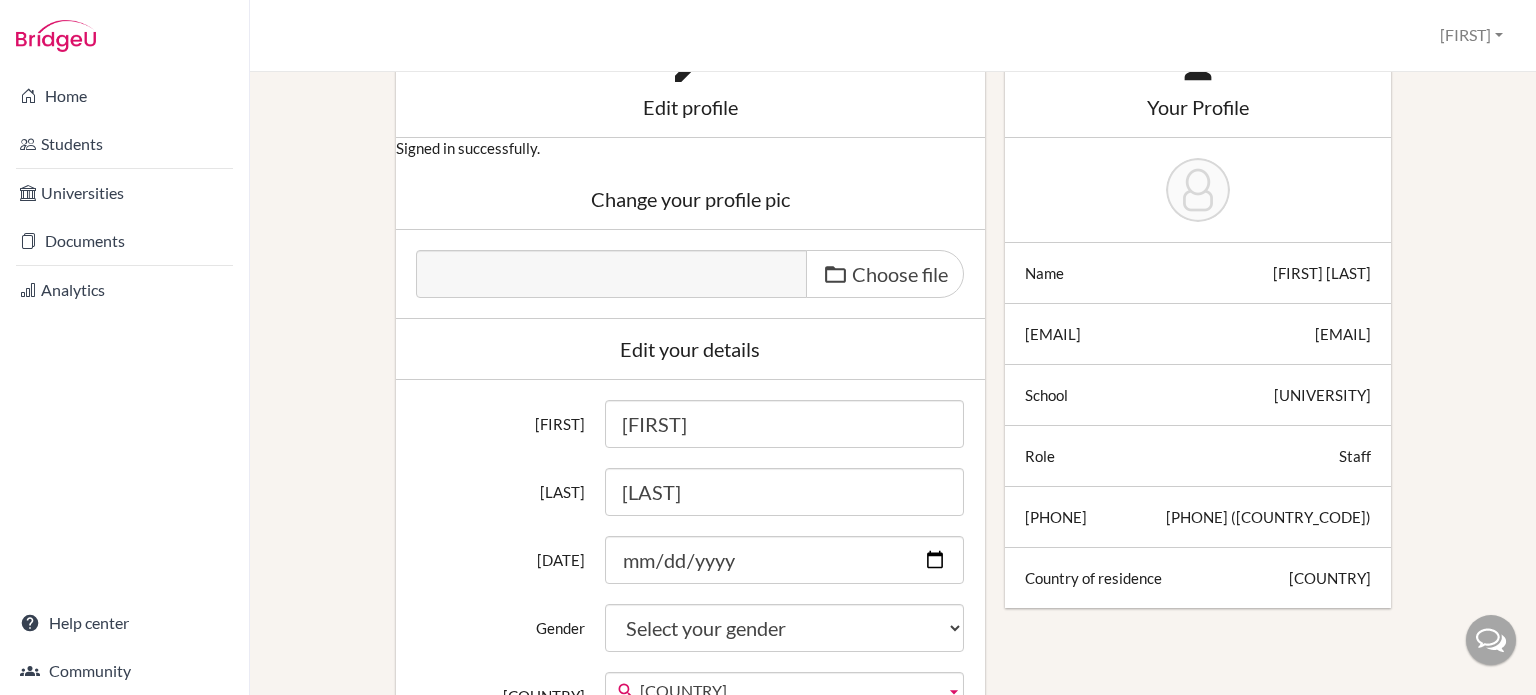 scroll, scrollTop: 0, scrollLeft: 0, axis: both 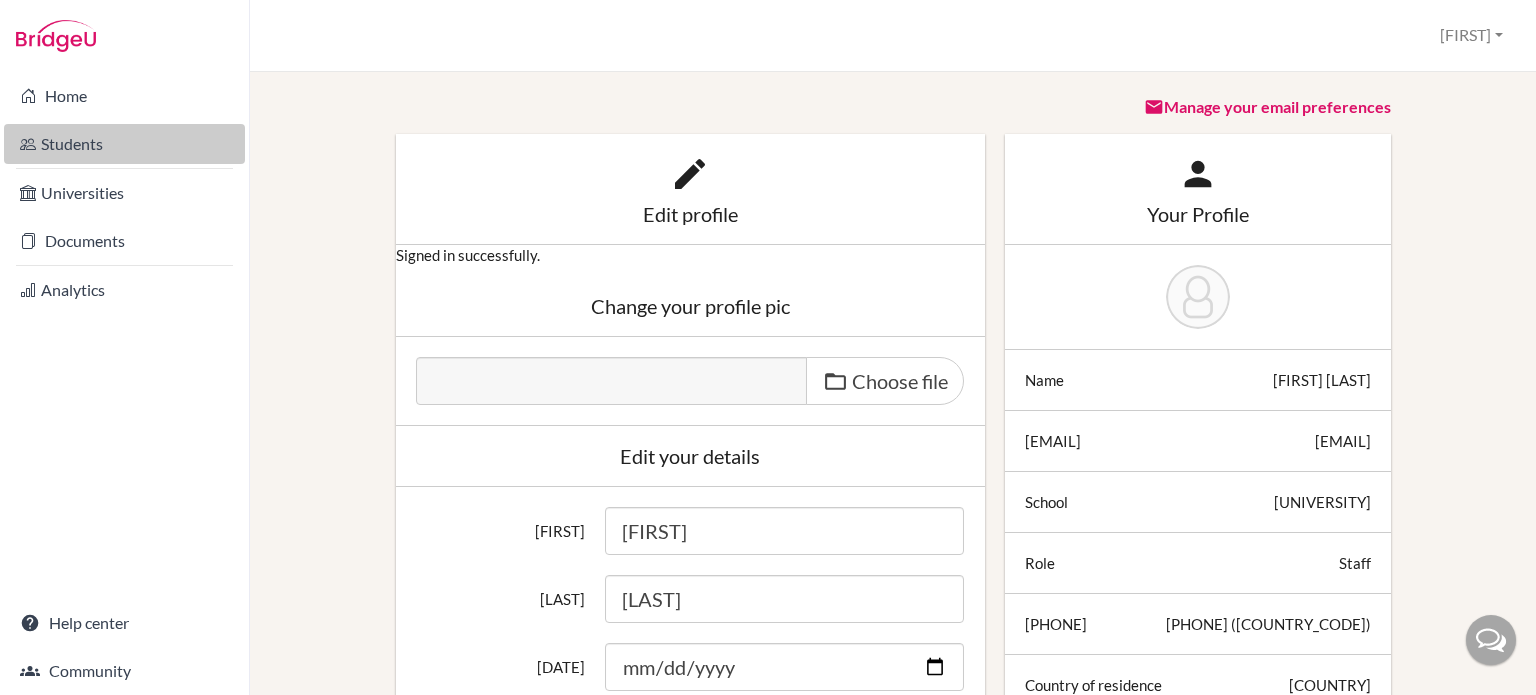 click on "Students" at bounding box center (124, 144) 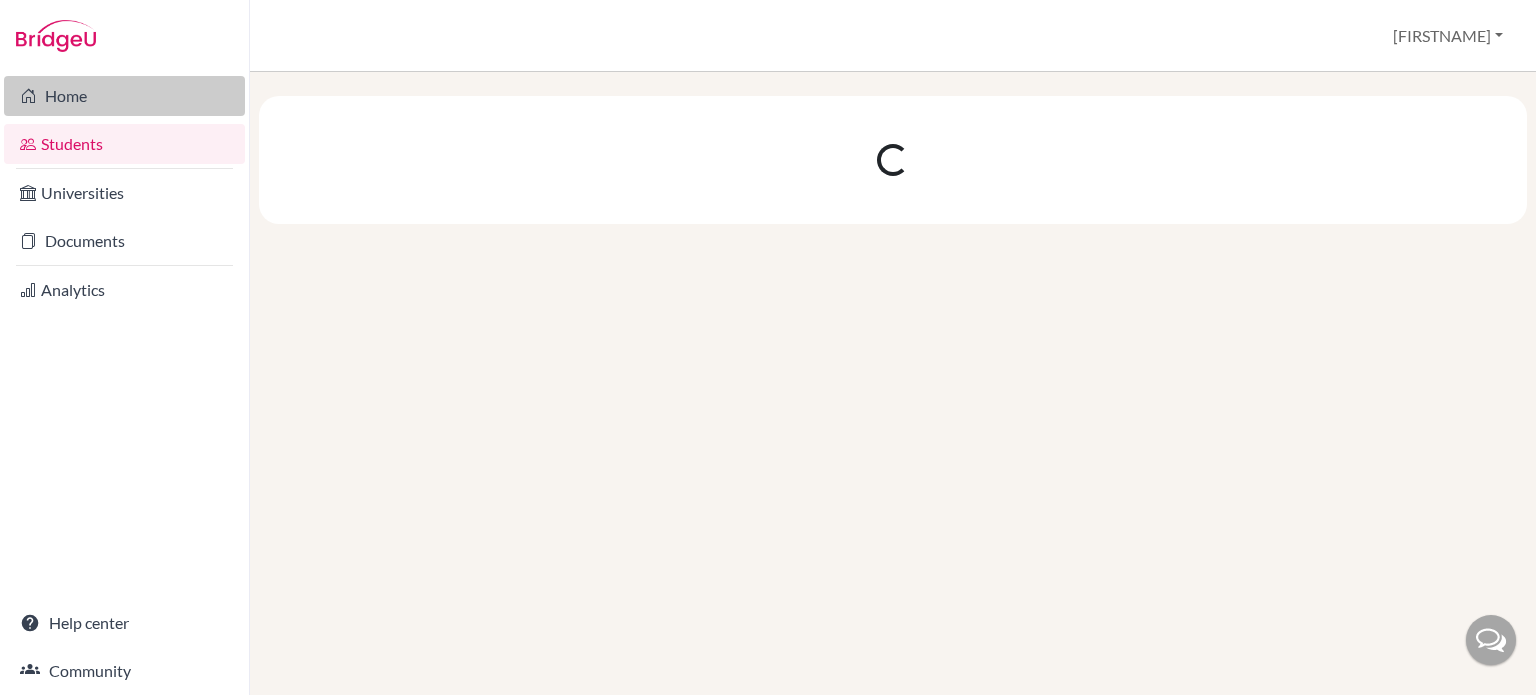 scroll, scrollTop: 0, scrollLeft: 0, axis: both 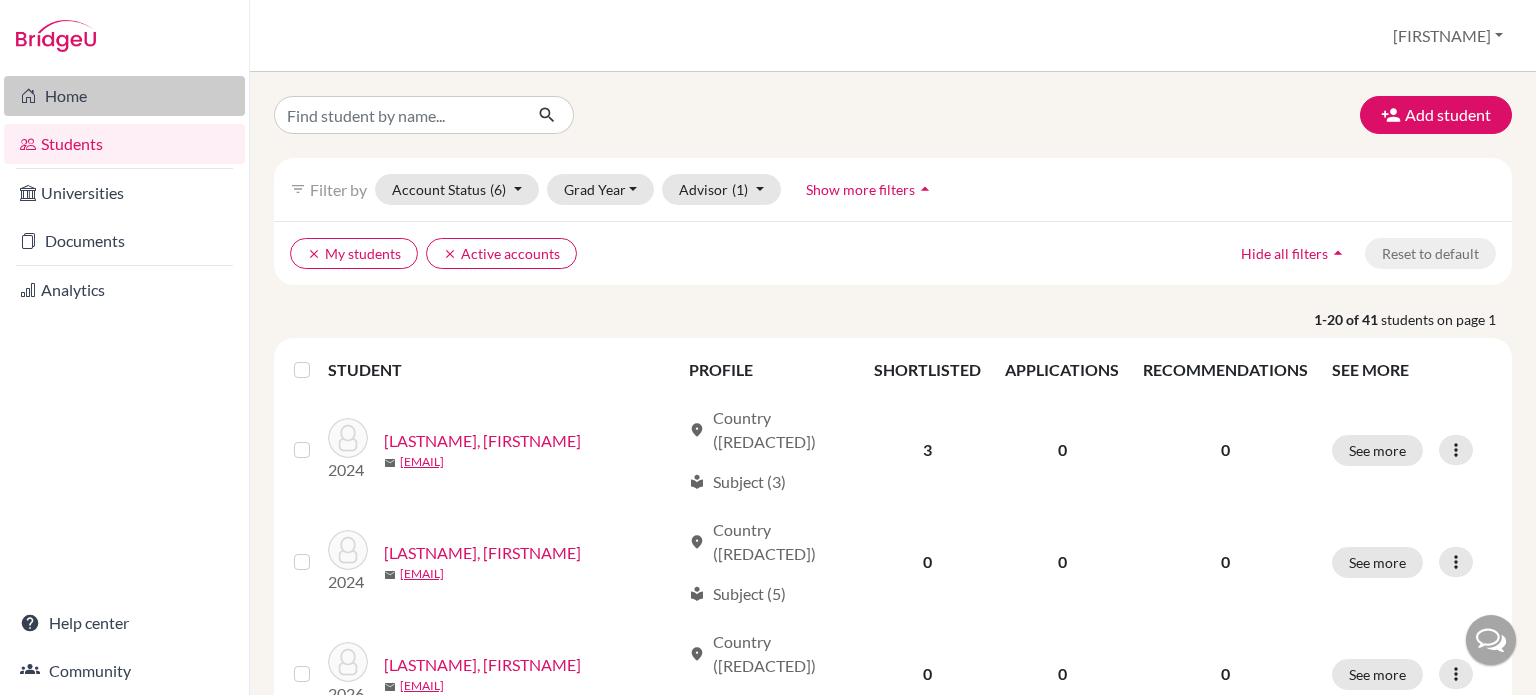 click on "Home" at bounding box center (124, 96) 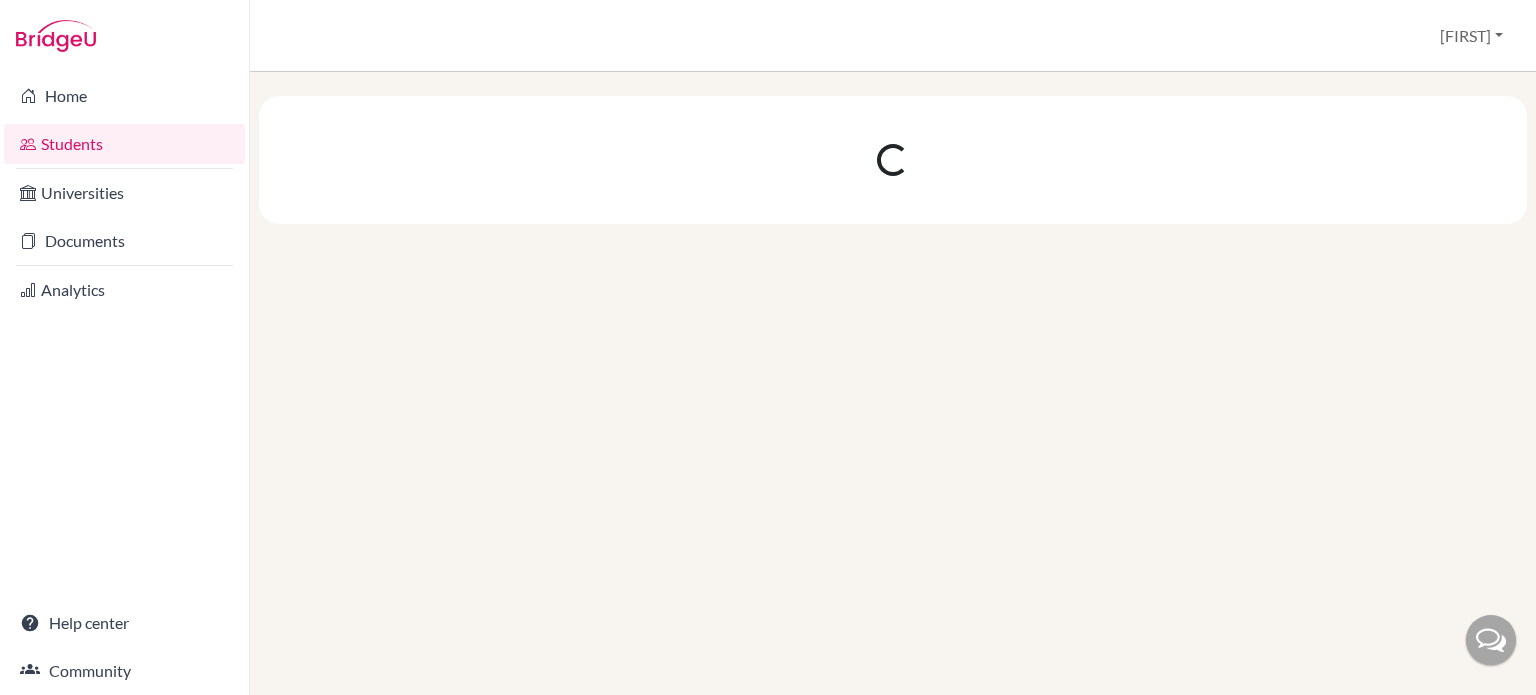 scroll, scrollTop: 0, scrollLeft: 0, axis: both 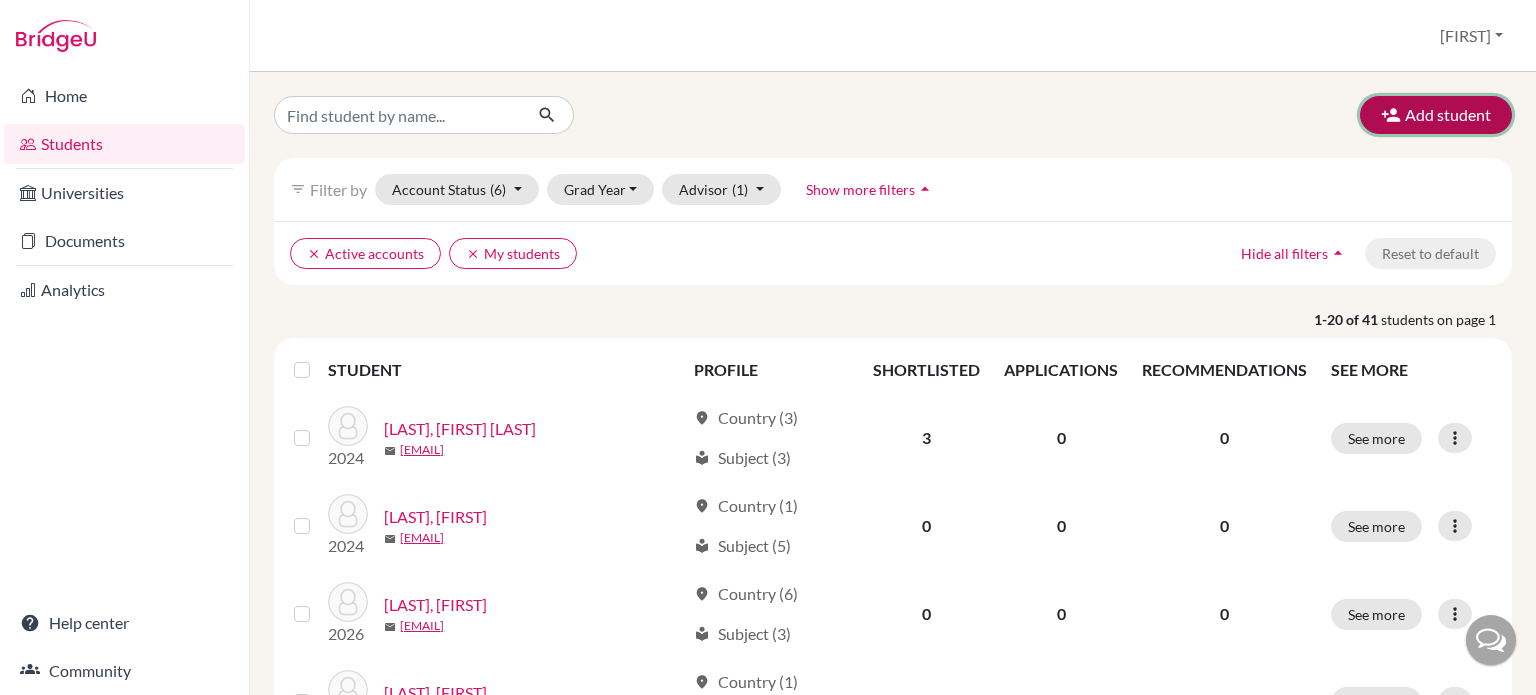 click on "Add student" at bounding box center [1436, 115] 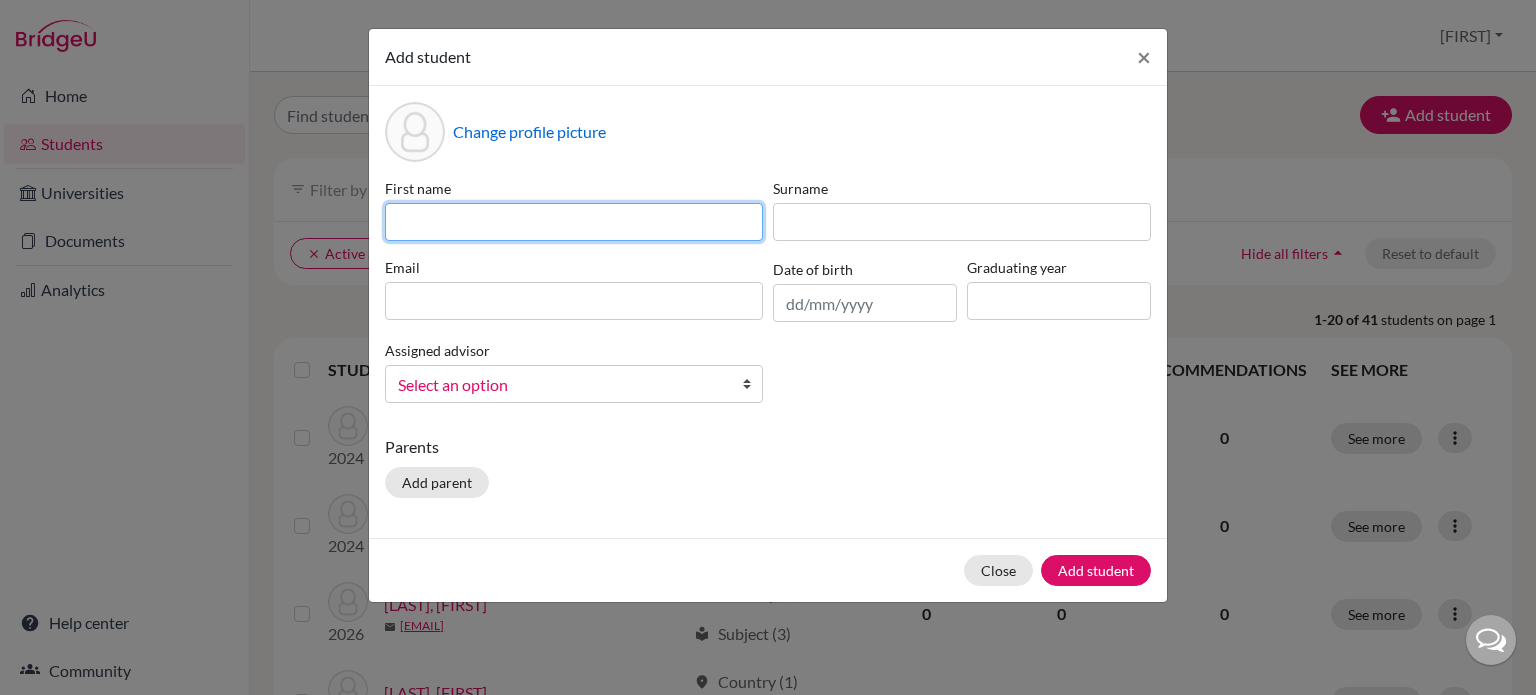 click at bounding box center (574, 222) 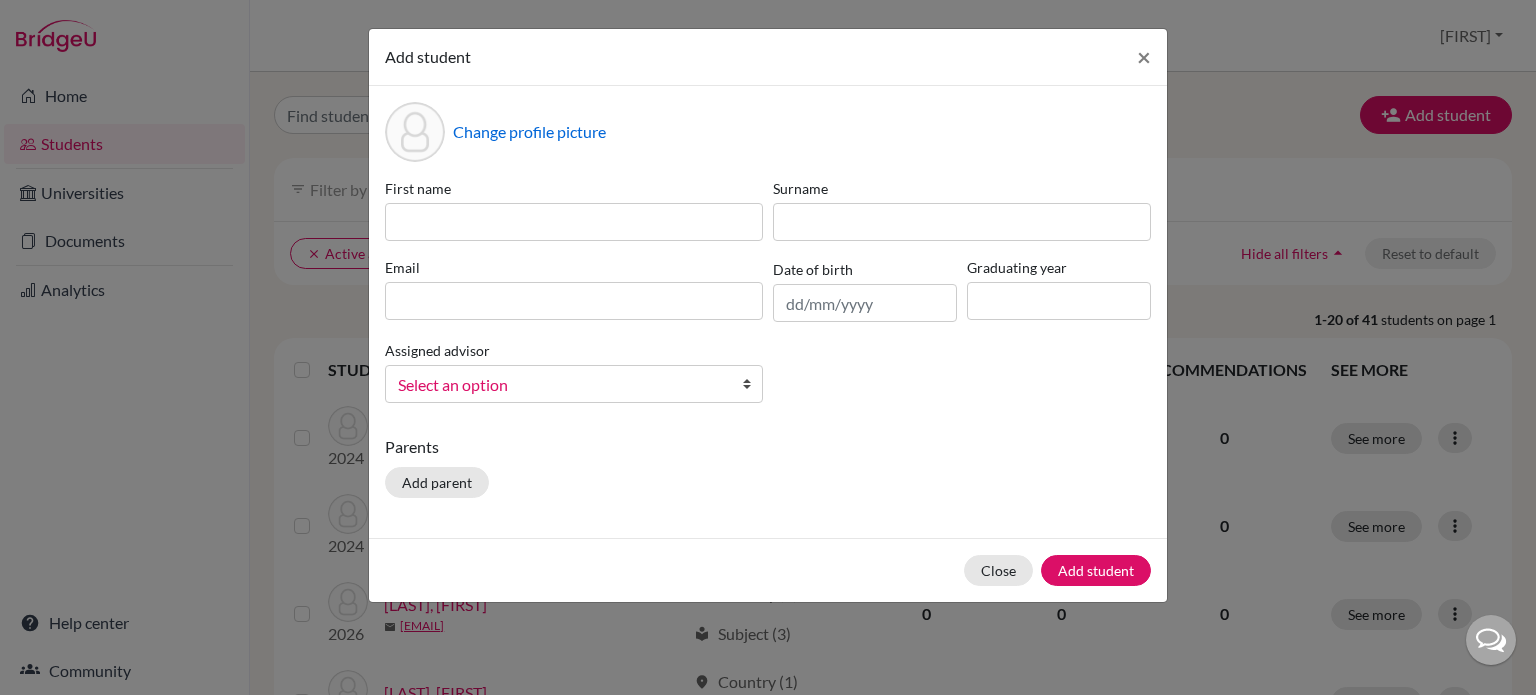 click on "Assigned advisor Chima, Sunita Jones, Anne Smith, Davina
Select an option" at bounding box center [574, 370] 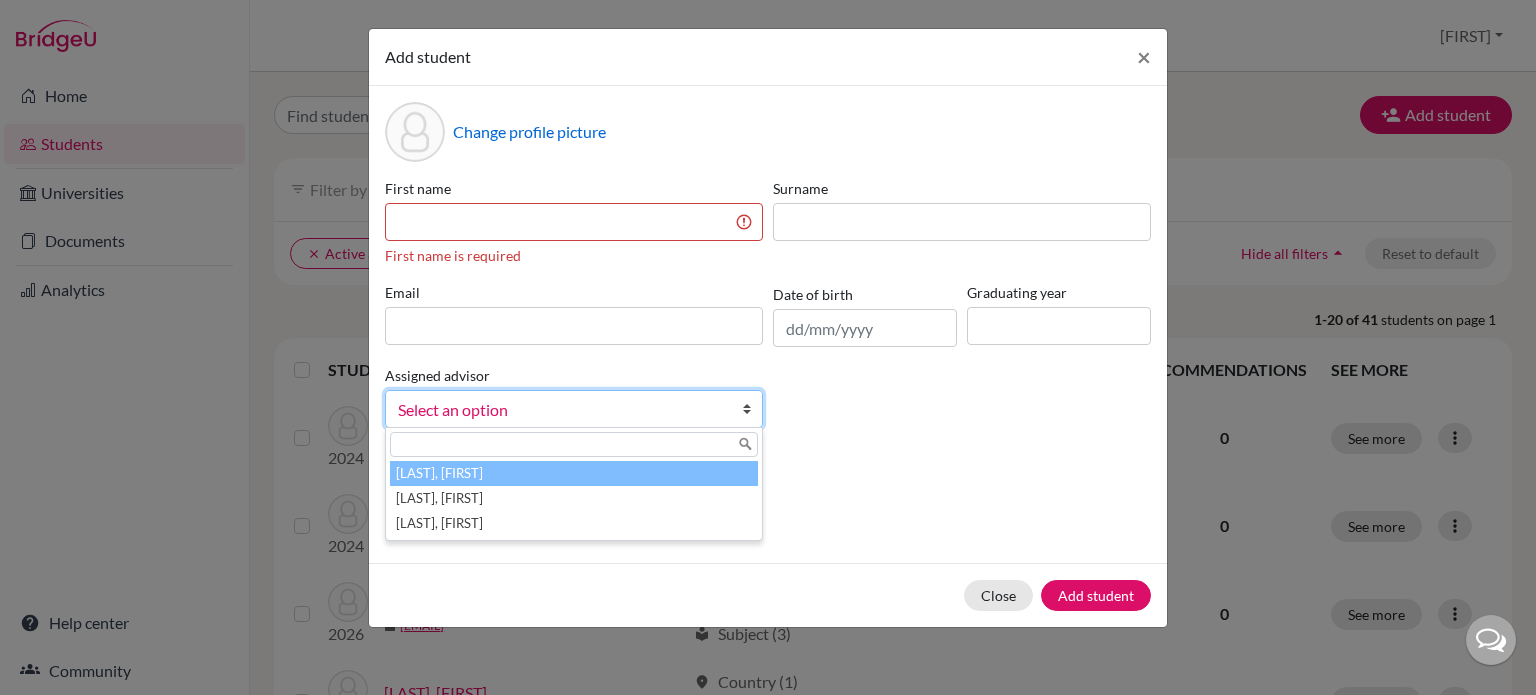click on "Select an option" at bounding box center [561, 410] 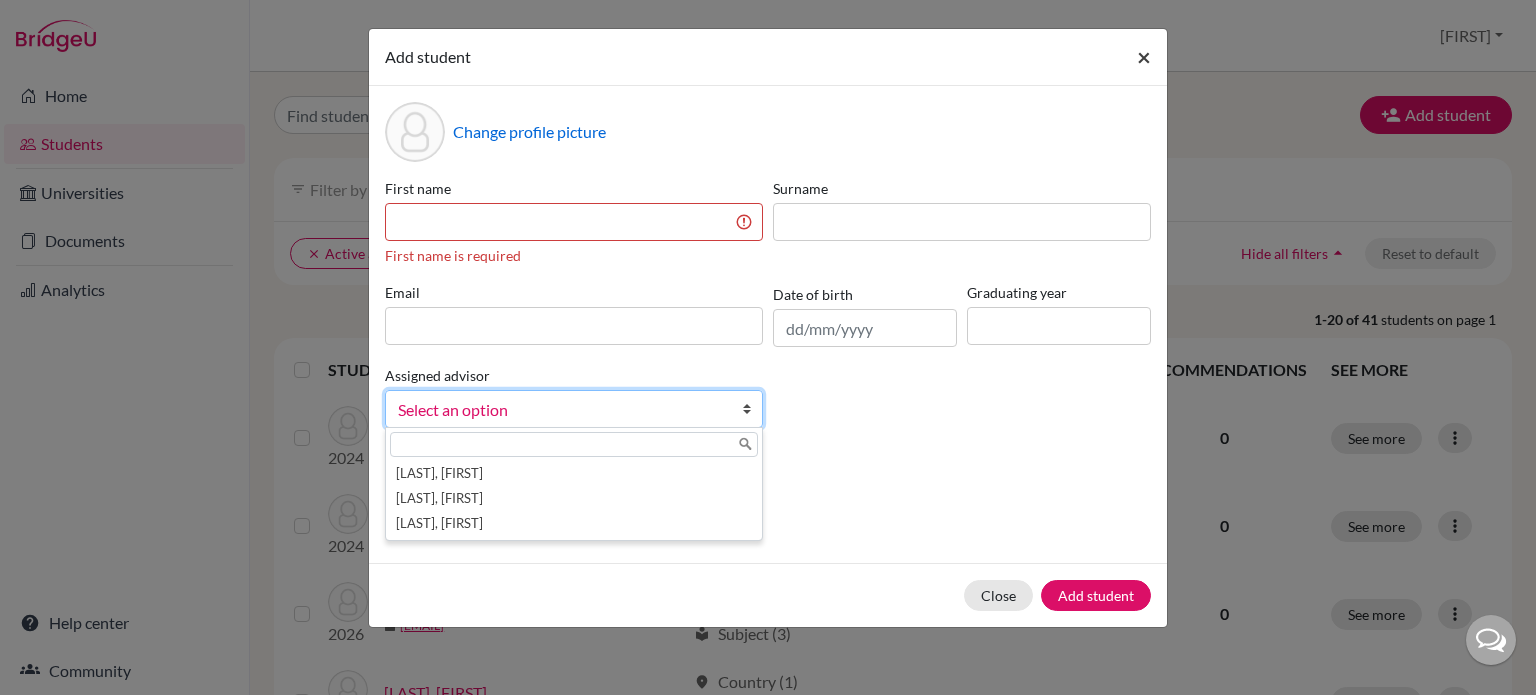 click on "×" at bounding box center [1144, 57] 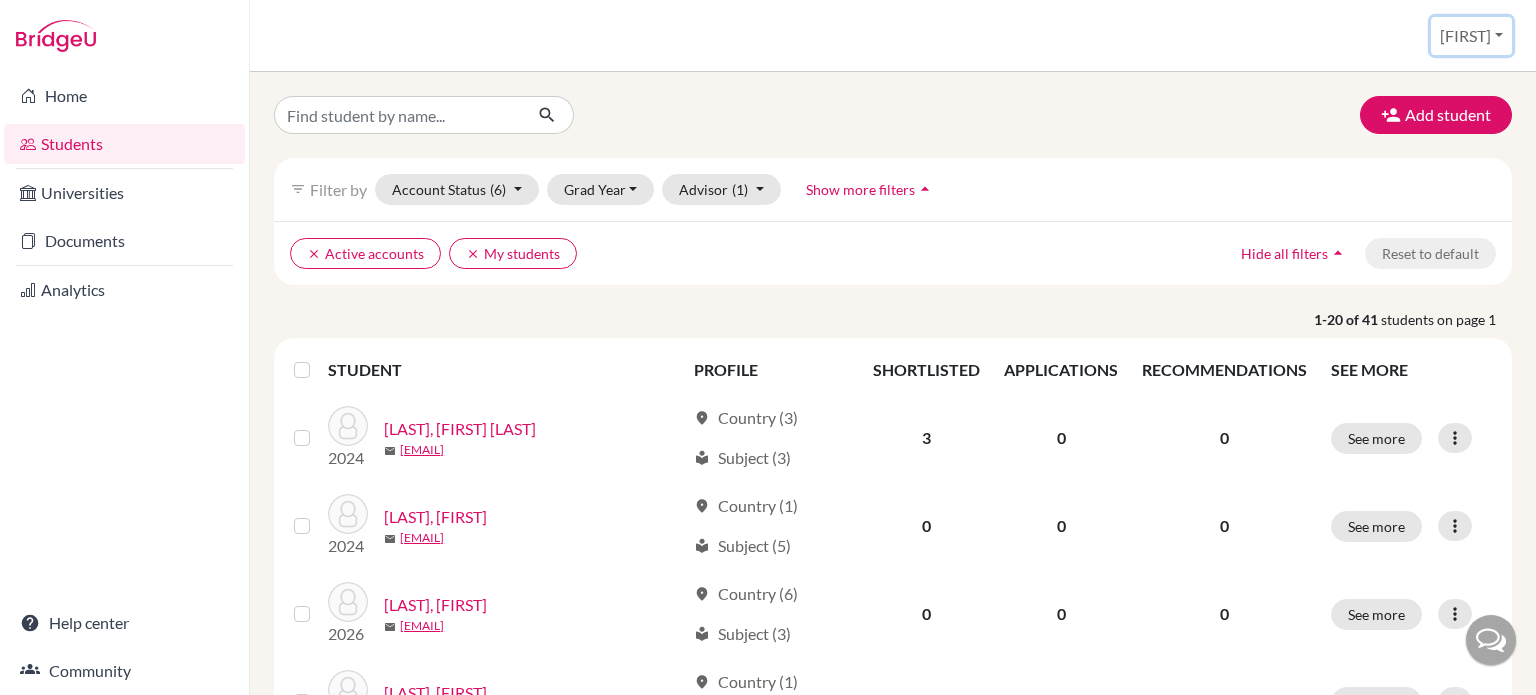 click on "[FIRST]" at bounding box center [1471, 36] 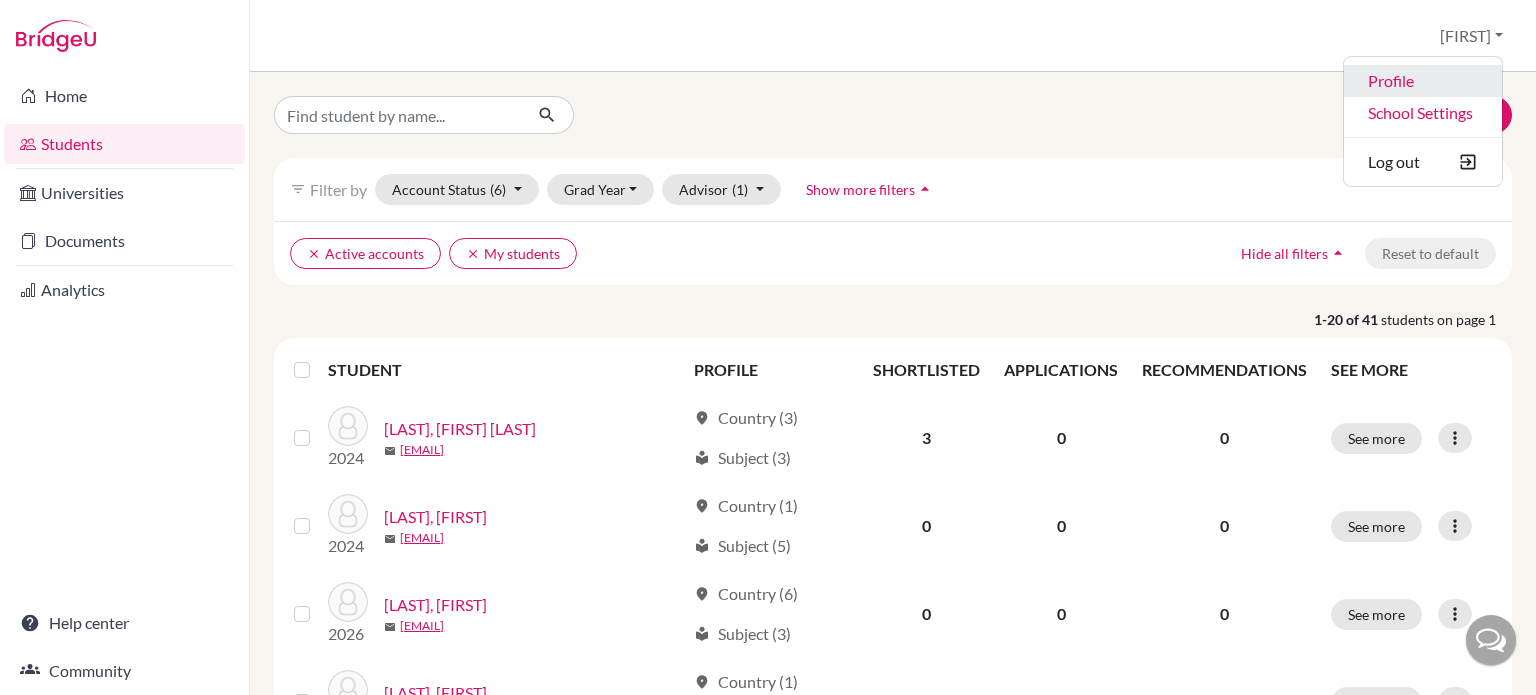 click on "[PROFILE]" at bounding box center (1423, 81) 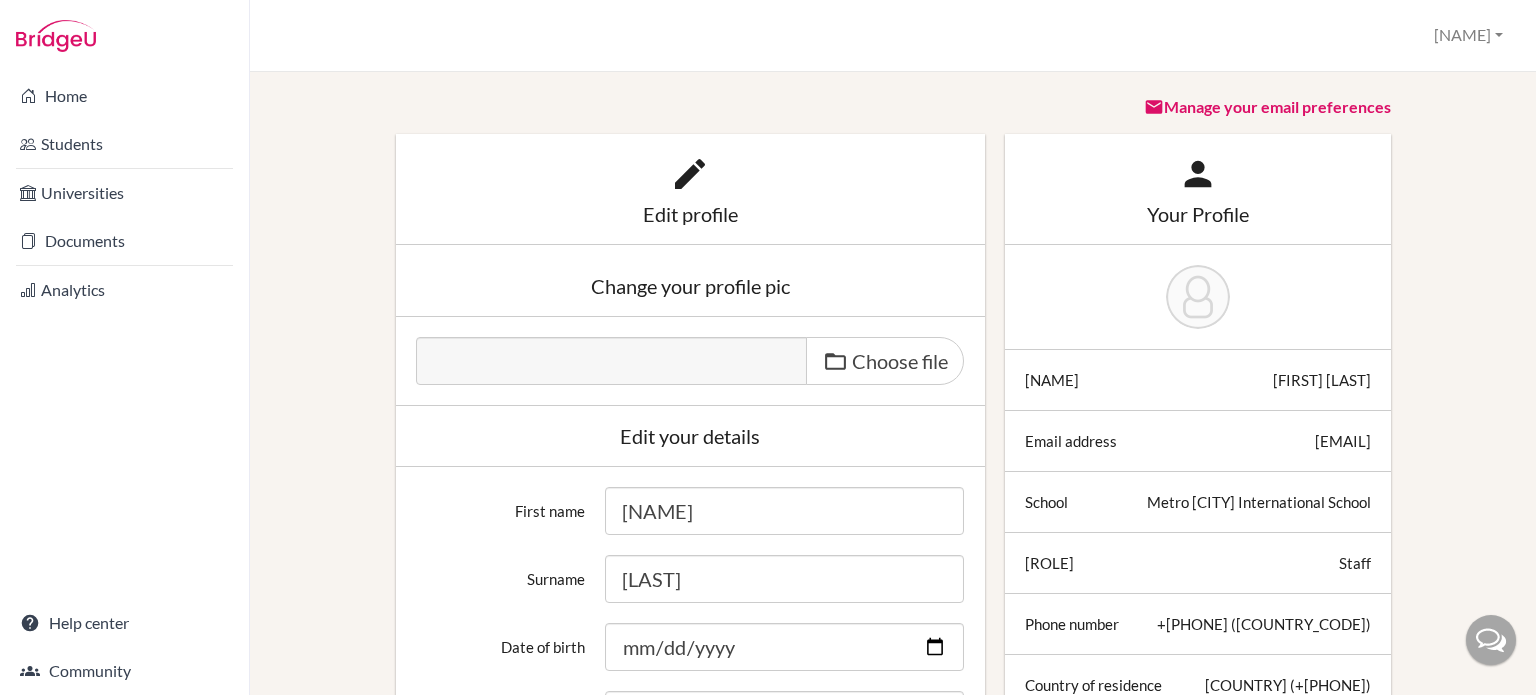 scroll, scrollTop: 0, scrollLeft: 0, axis: both 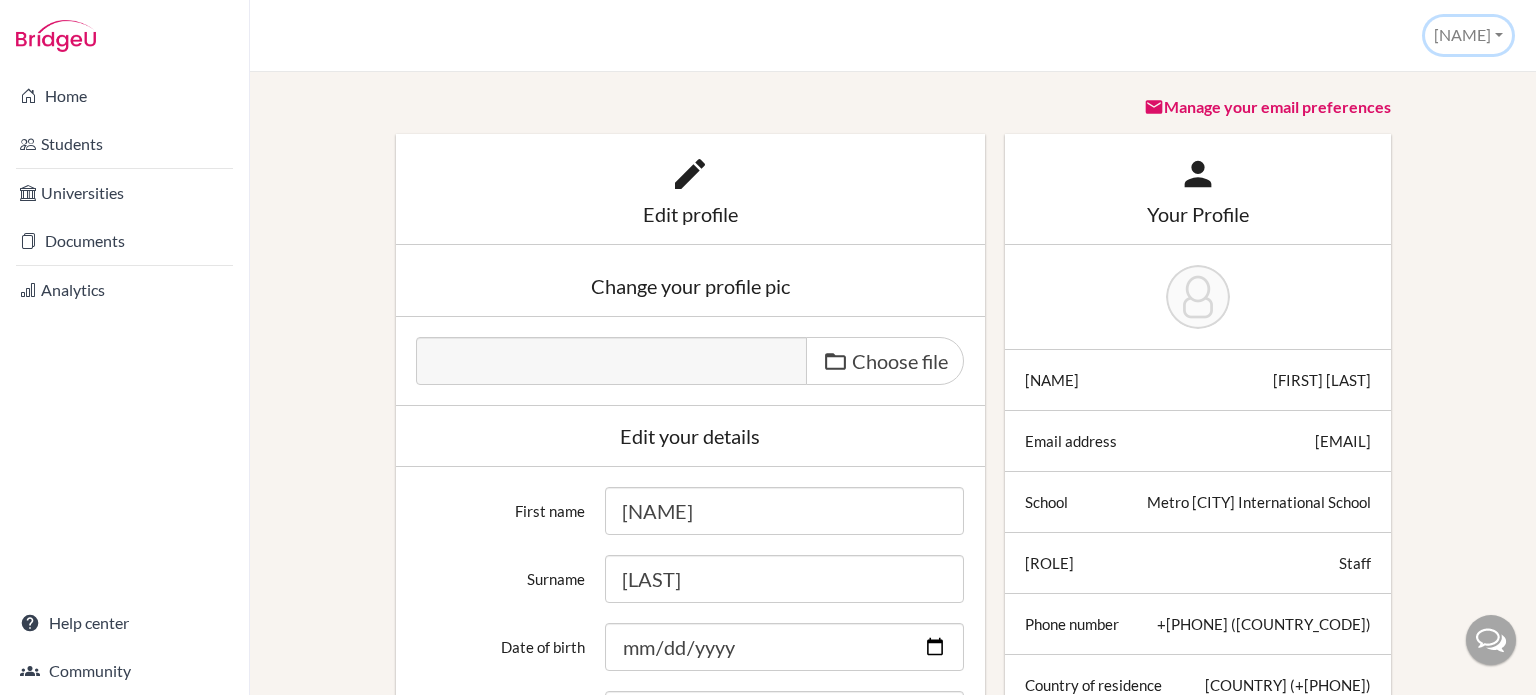 click on "[FIRST]" at bounding box center (1468, 35) 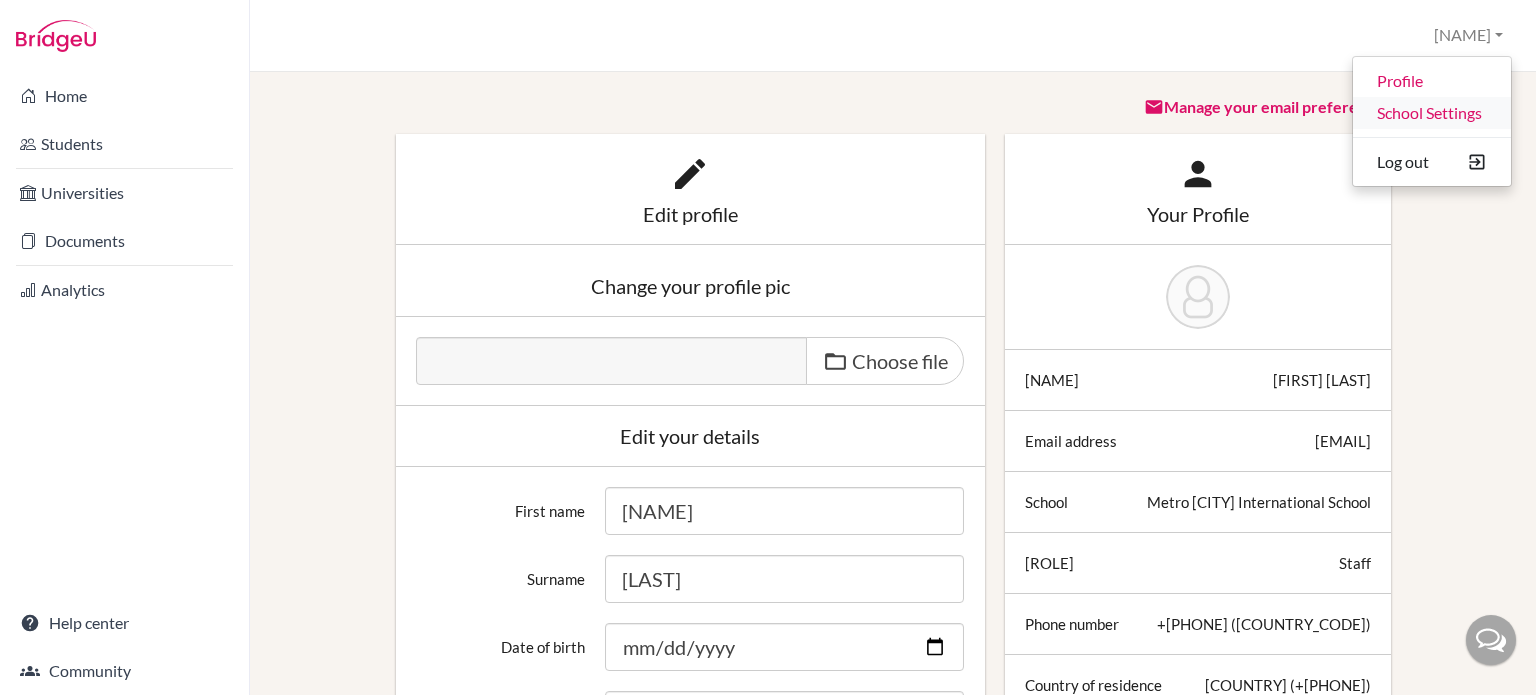 click on "School Settings" at bounding box center [1432, 113] 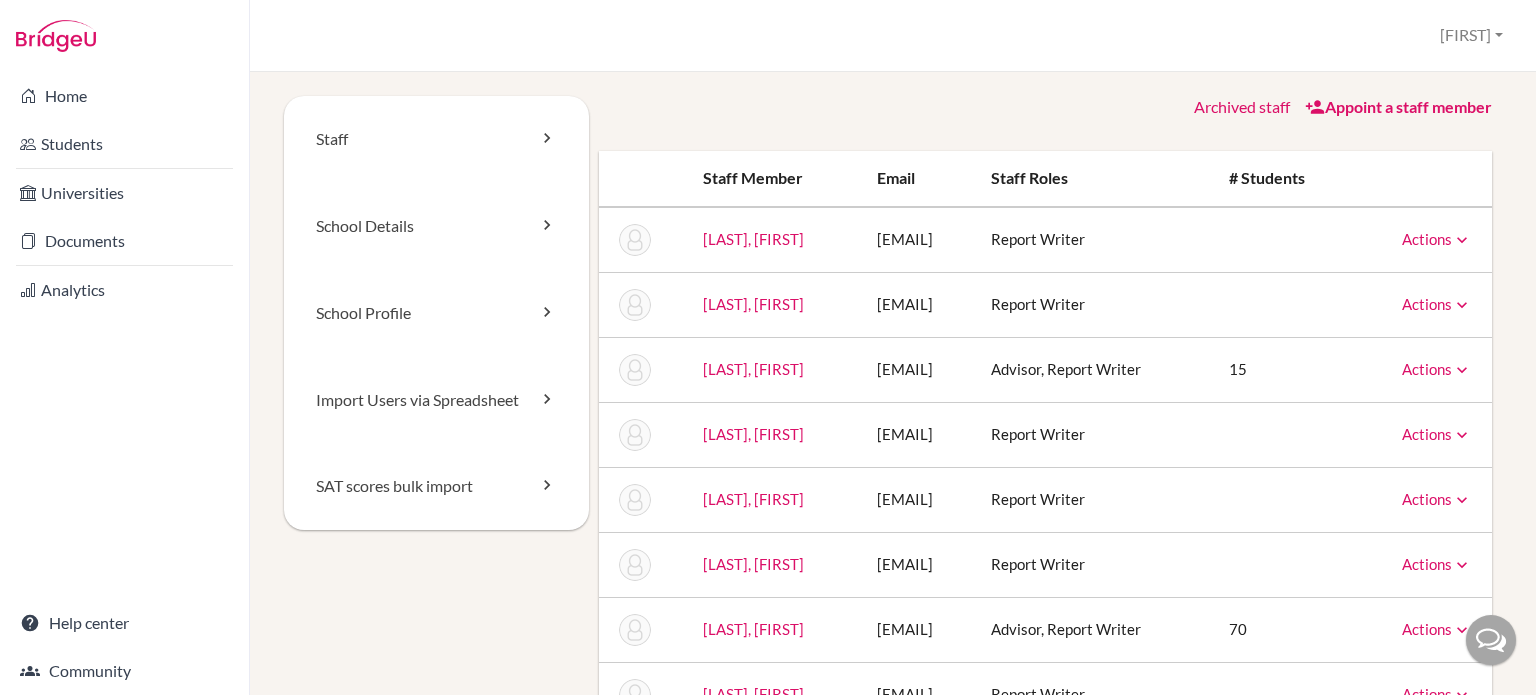 scroll, scrollTop: 0, scrollLeft: 0, axis: both 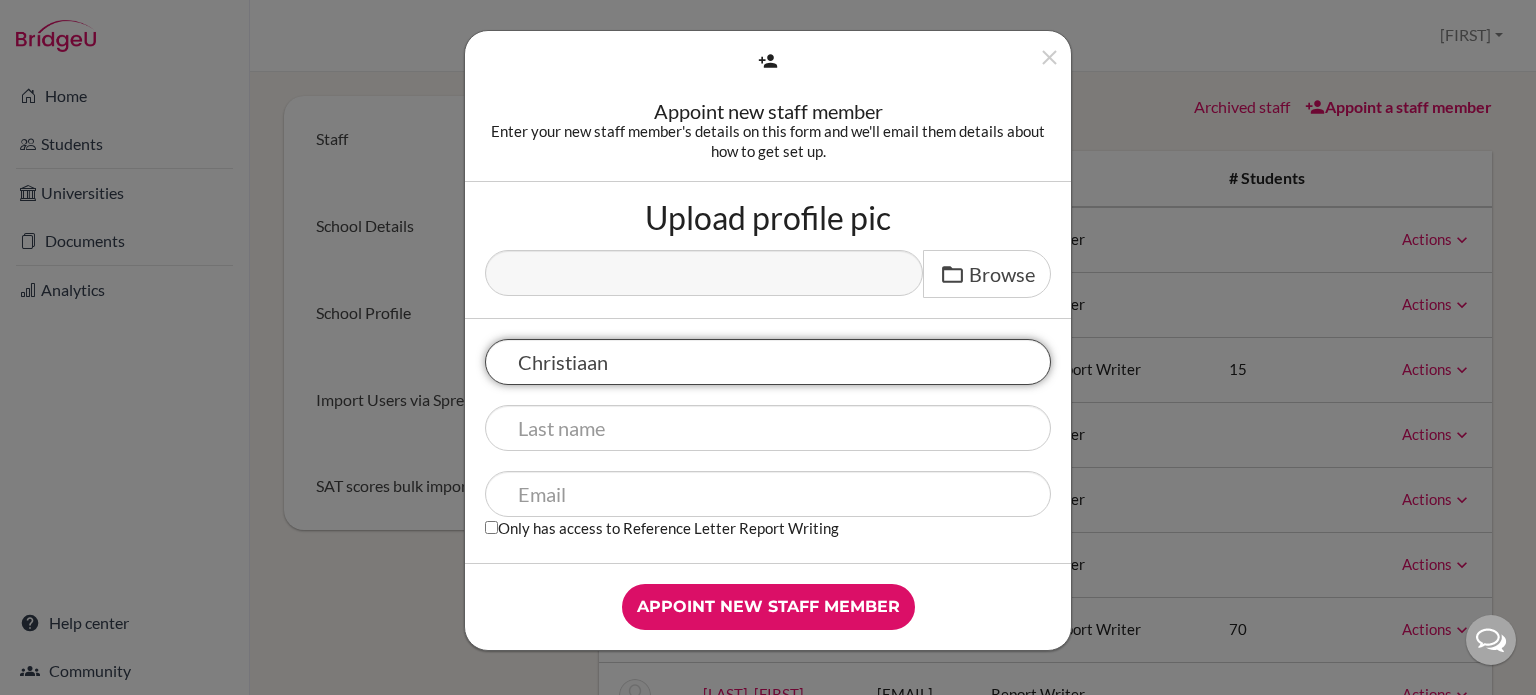 type on "Christiaan" 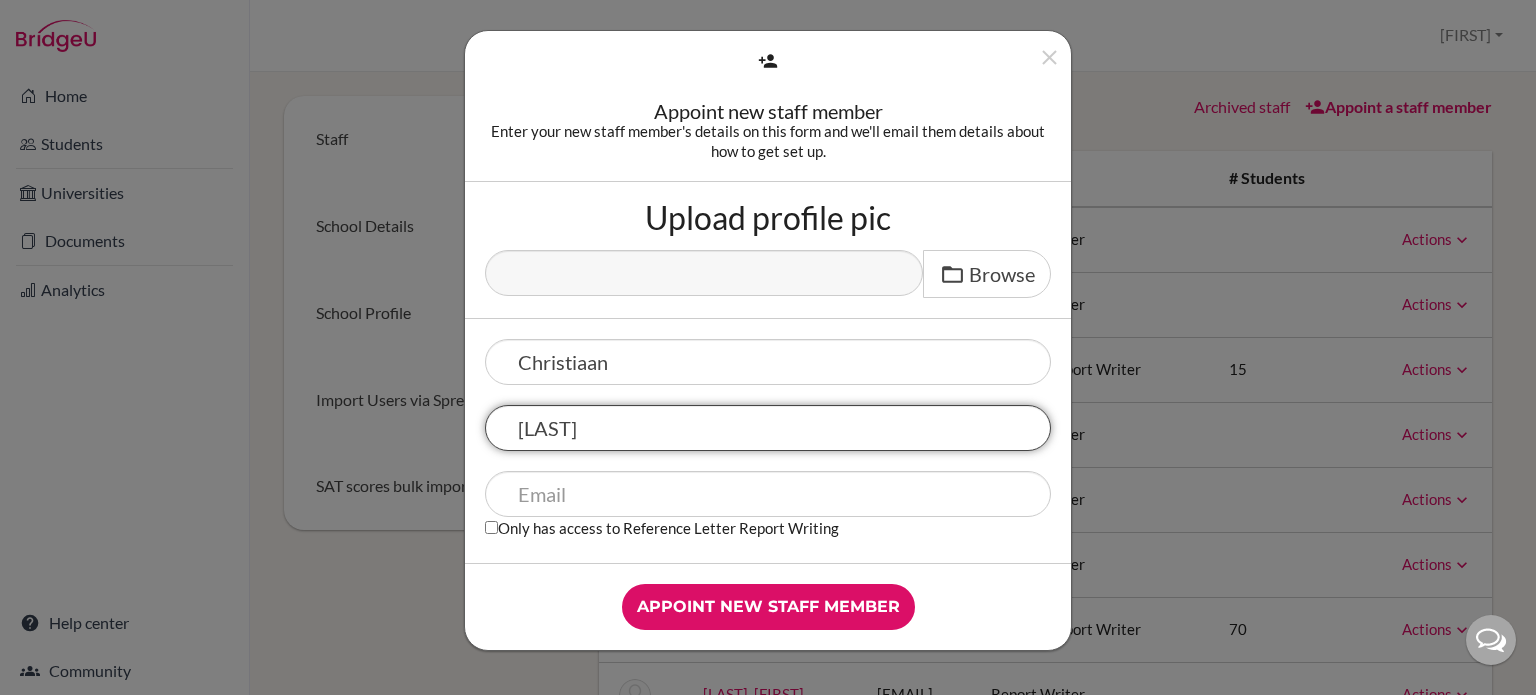 type on "Paetzold" 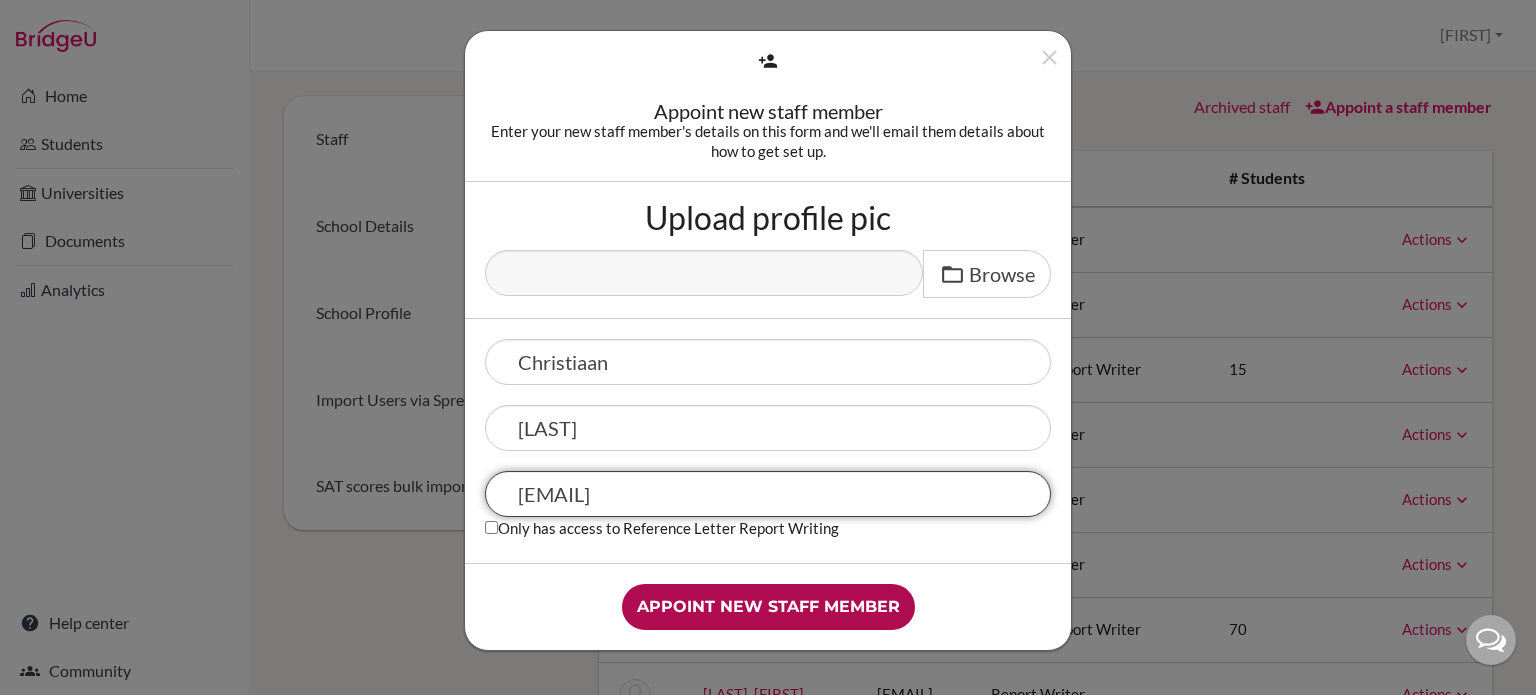 type on "cpaetzold@mdis.net" 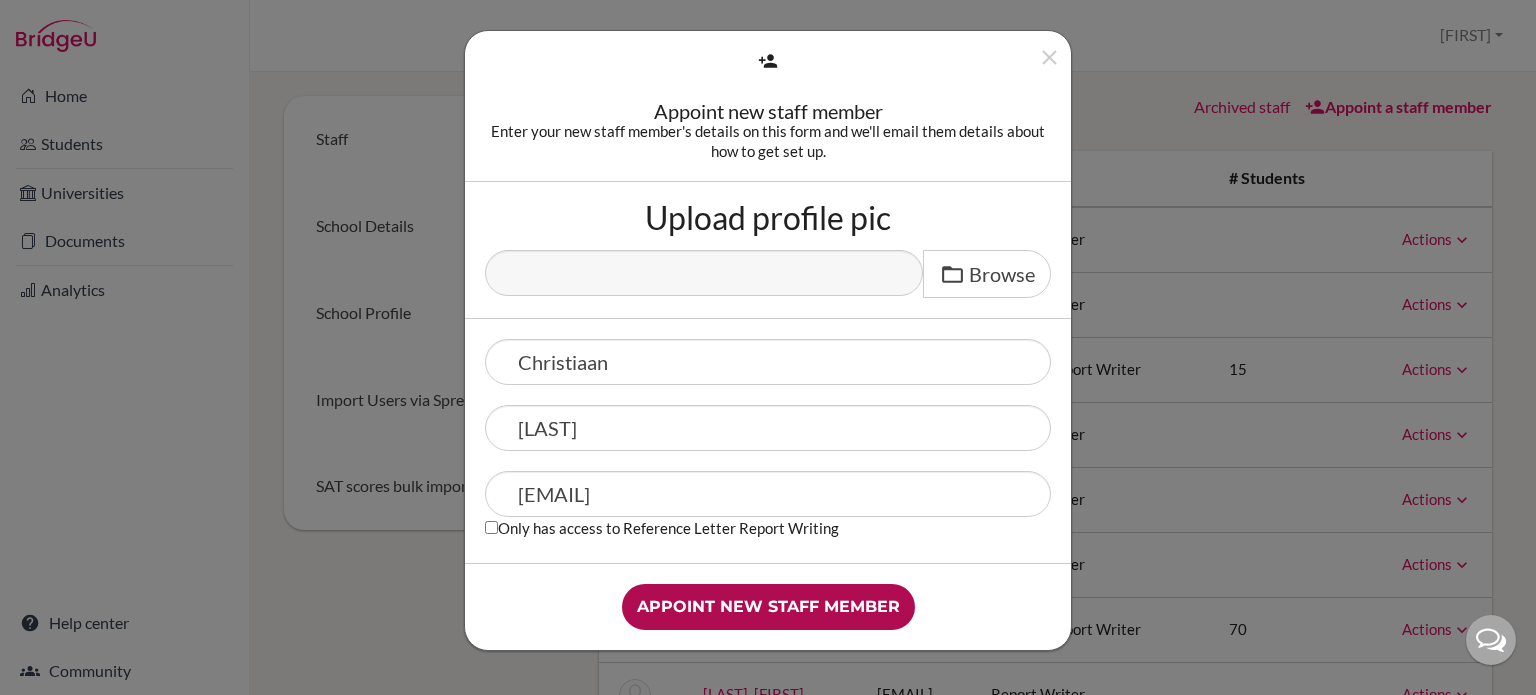 click on "Appoint new staff member" at bounding box center (768, 607) 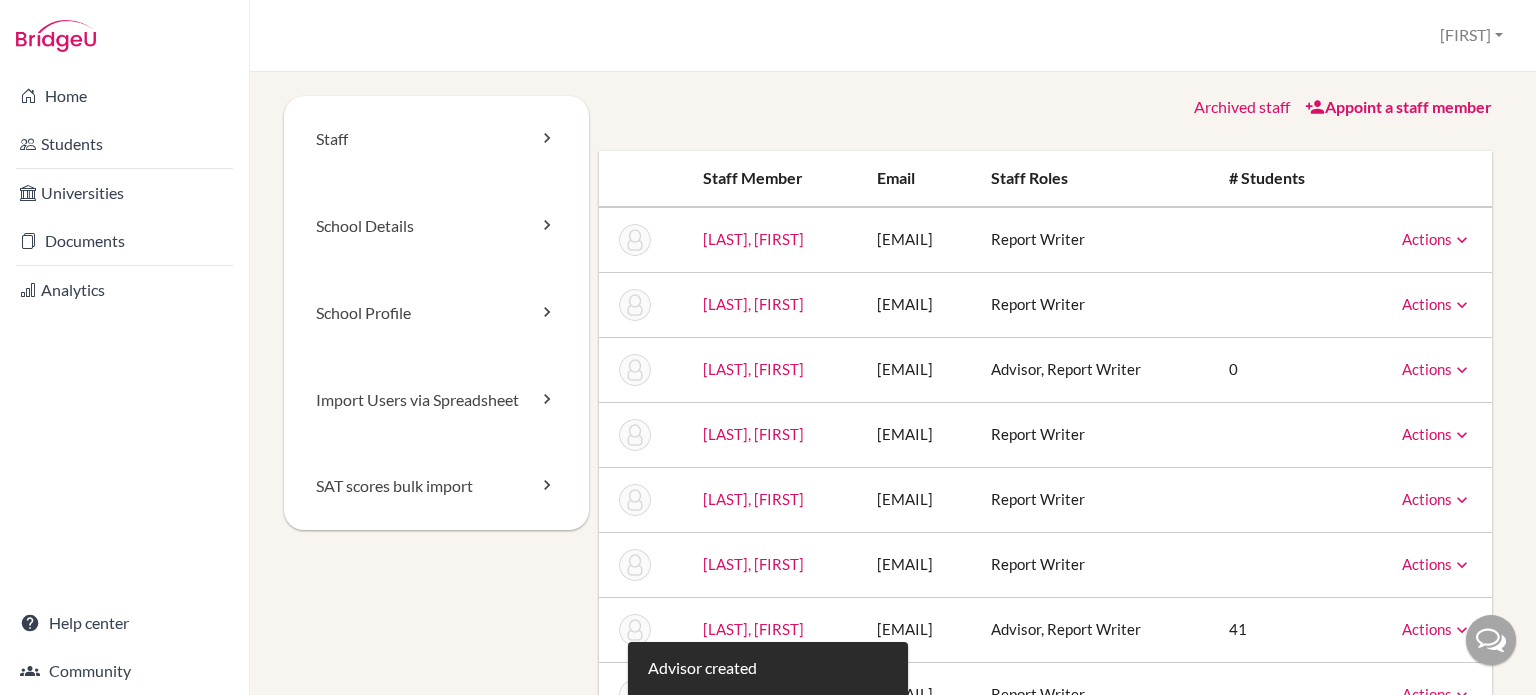 scroll, scrollTop: 0, scrollLeft: 0, axis: both 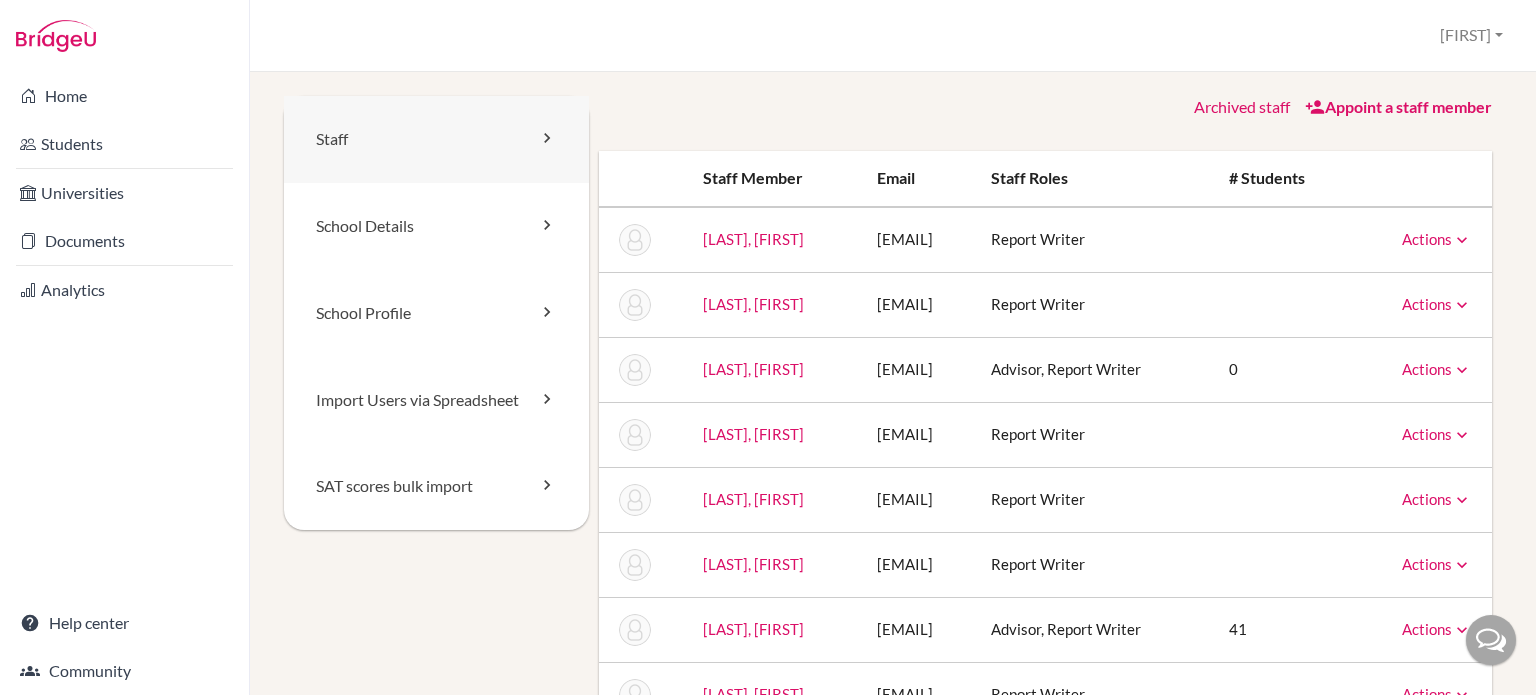 click on "Staff" at bounding box center [436, 139] 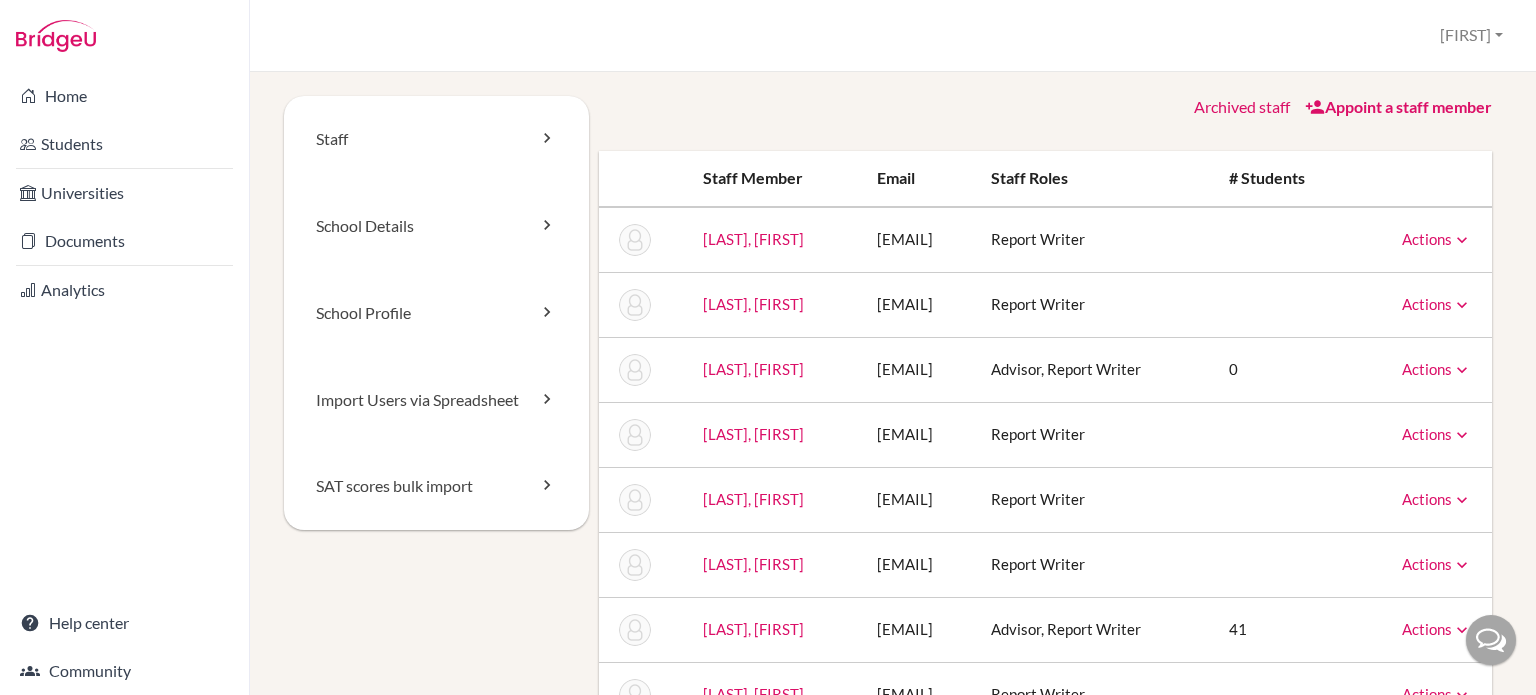 scroll, scrollTop: 0, scrollLeft: 0, axis: both 